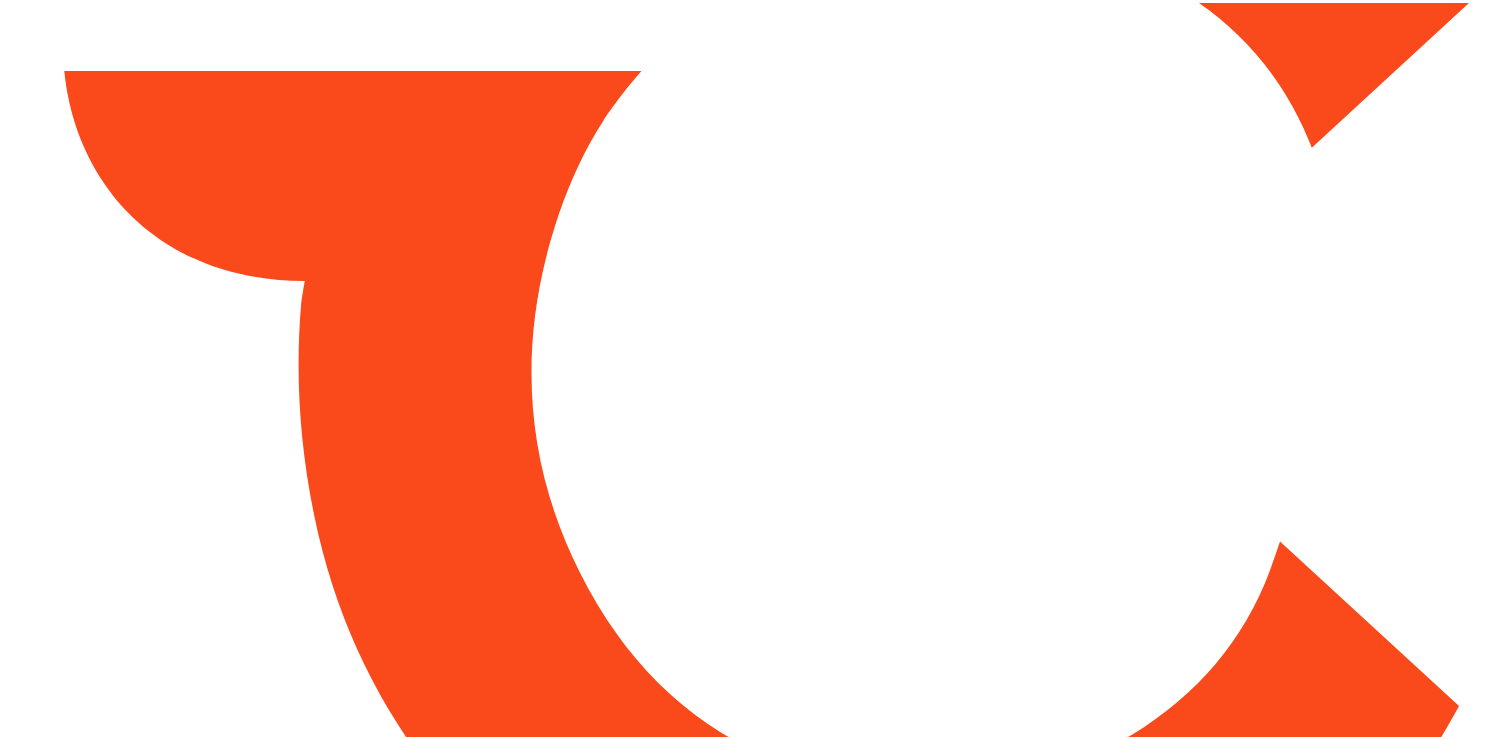 scroll, scrollTop: 0, scrollLeft: 0, axis: both 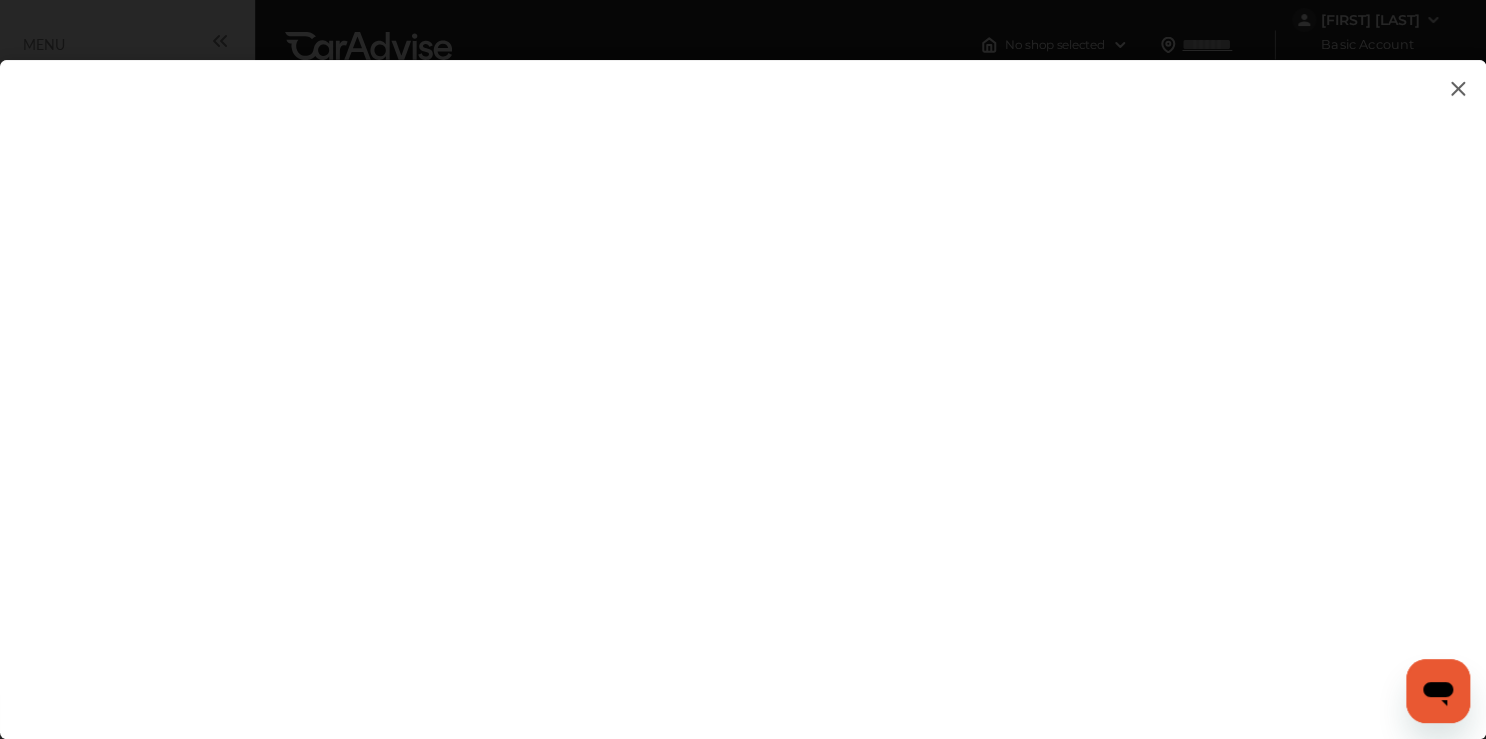 click at bounding box center [743, 379] 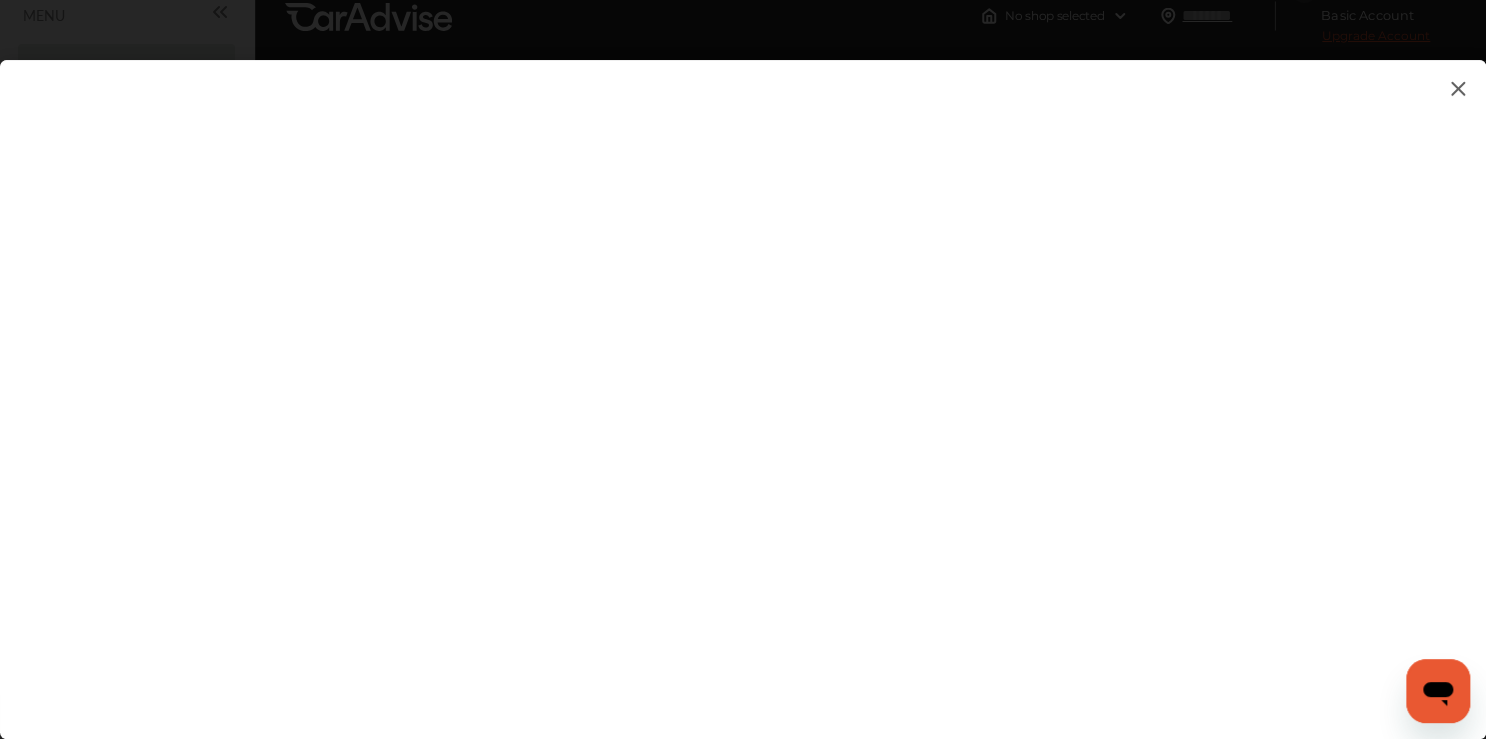scroll, scrollTop: 0, scrollLeft: 0, axis: both 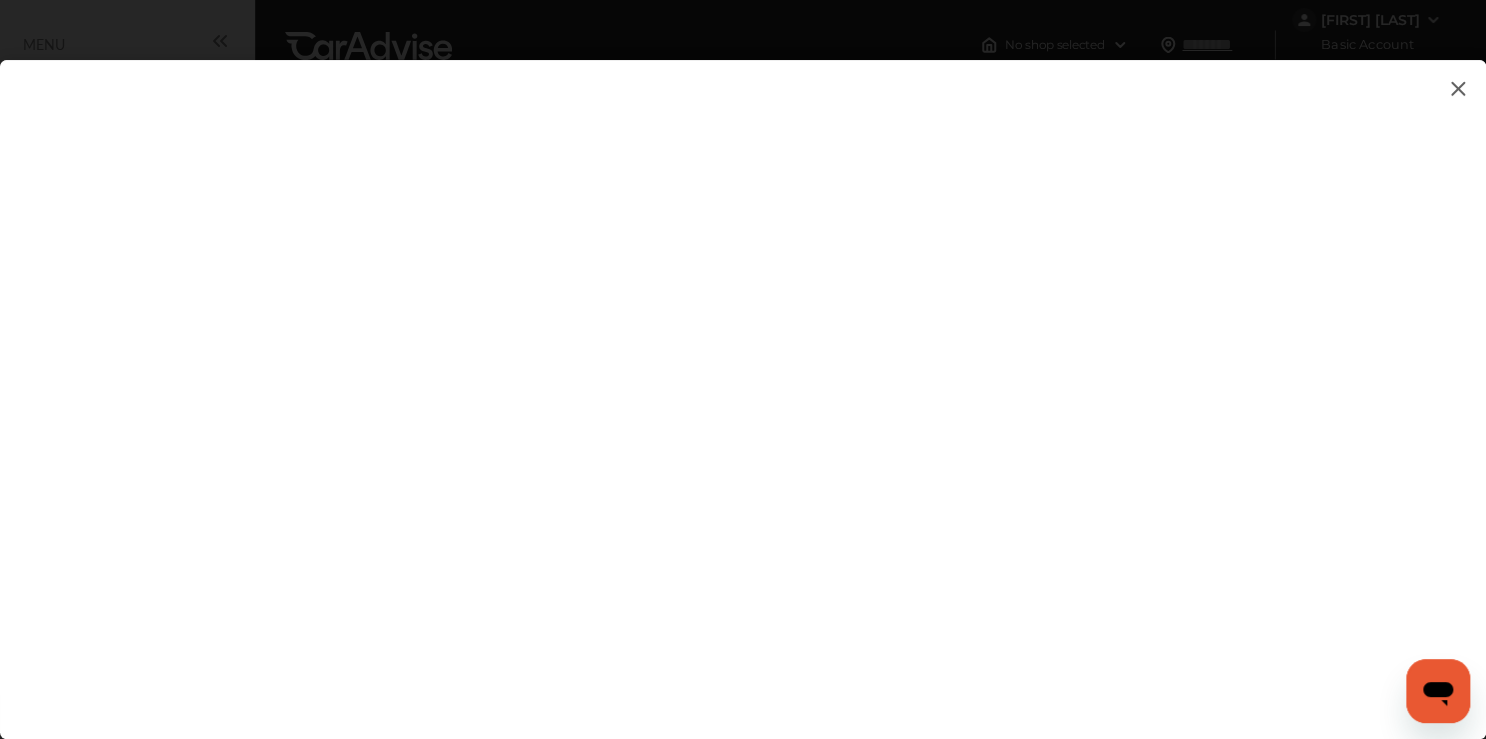 click at bounding box center [743, 379] 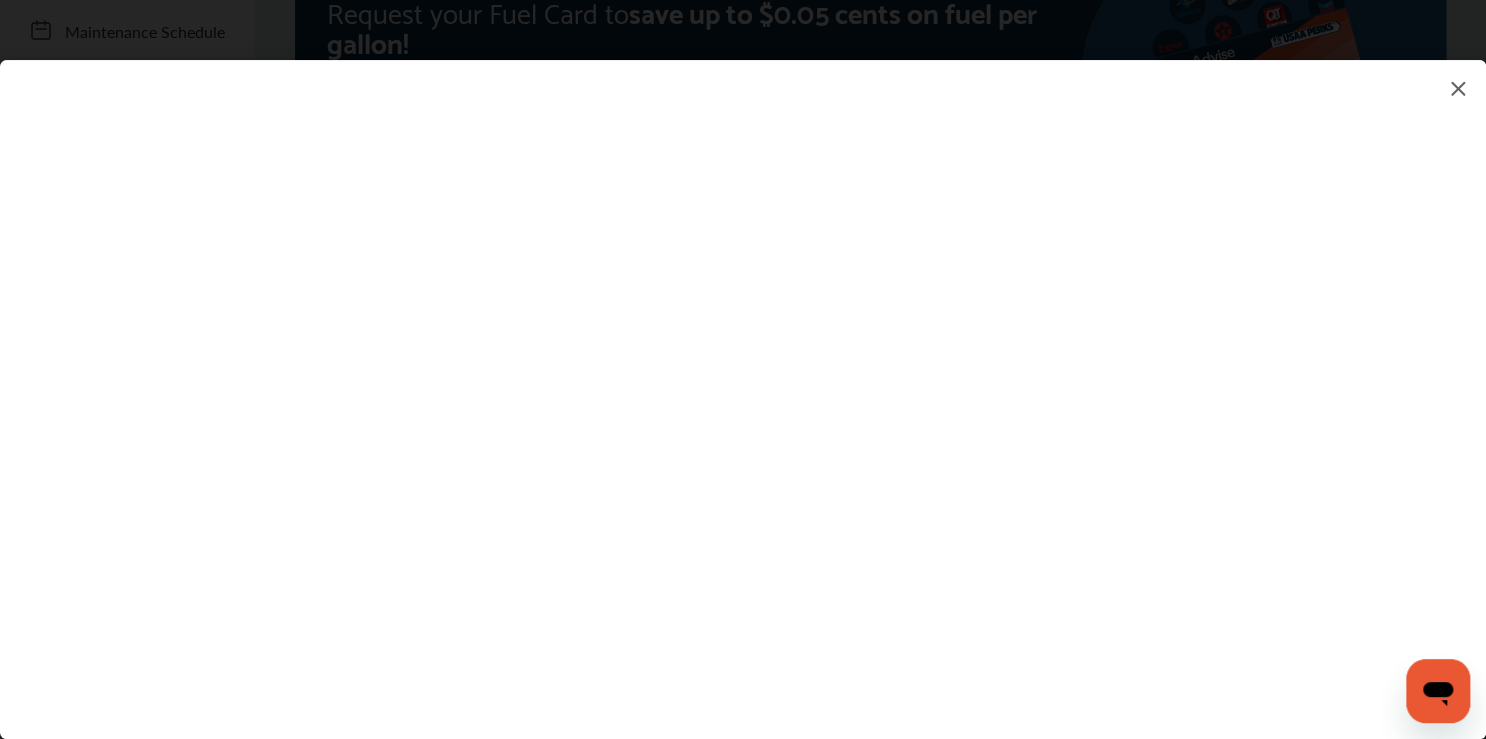 scroll, scrollTop: 160, scrollLeft: 0, axis: vertical 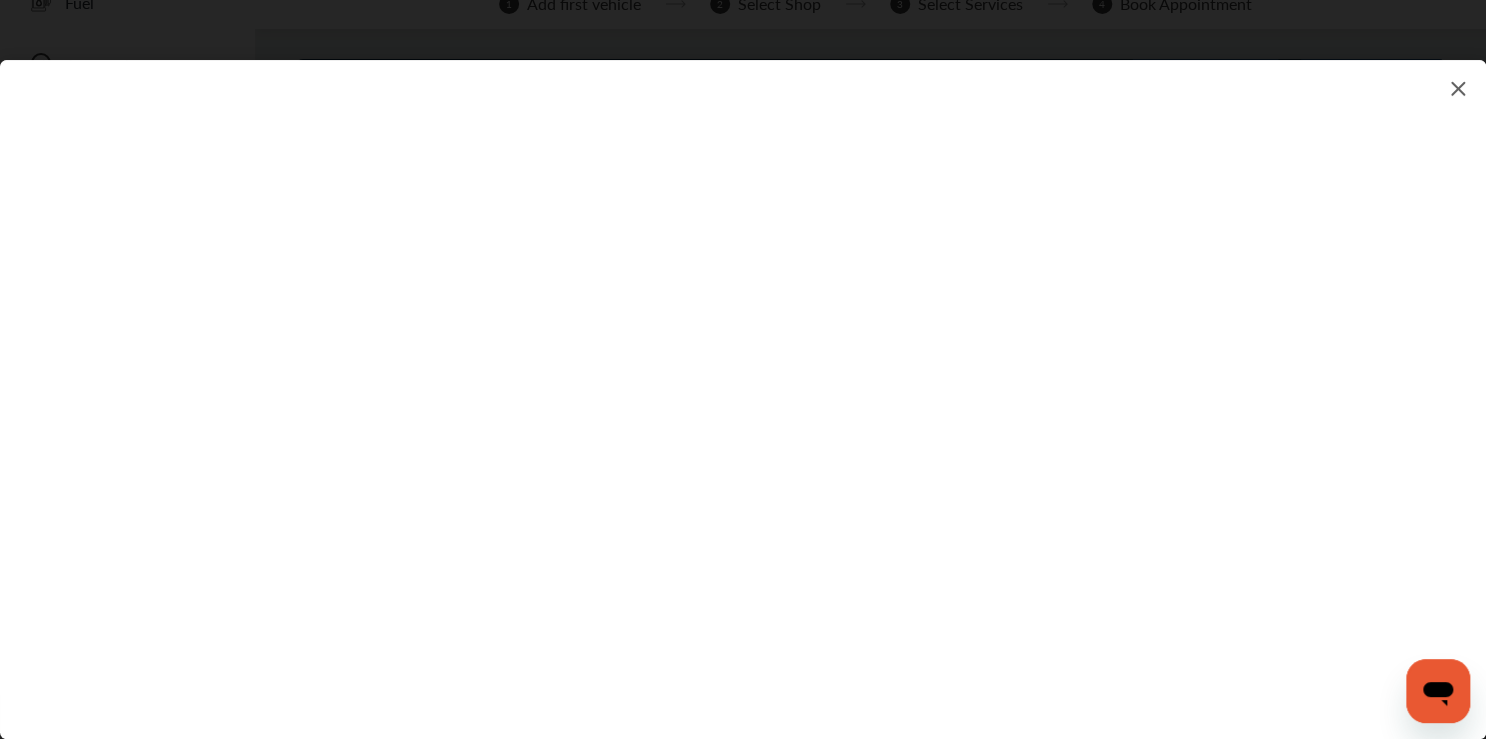 click at bounding box center (743, 379) 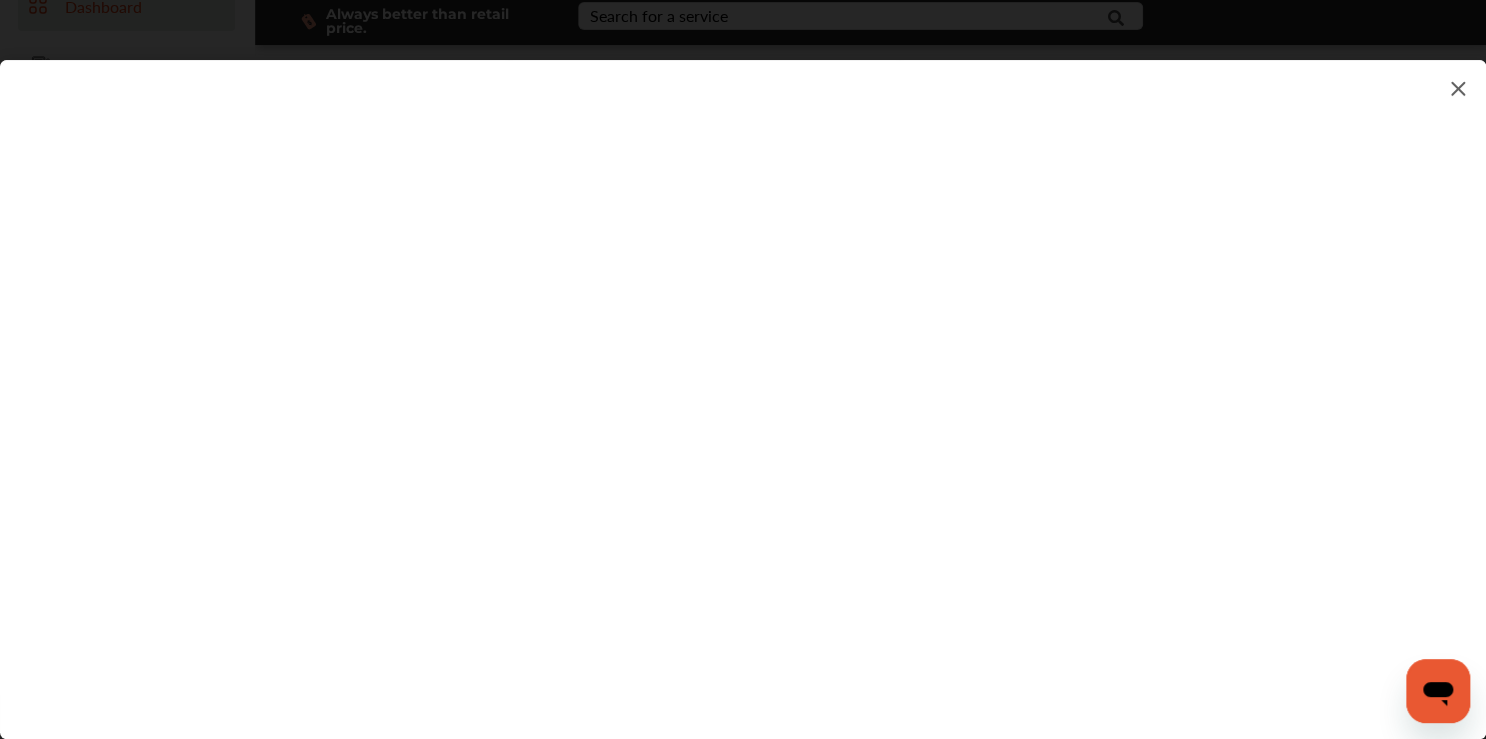 scroll, scrollTop: 80, scrollLeft: 0, axis: vertical 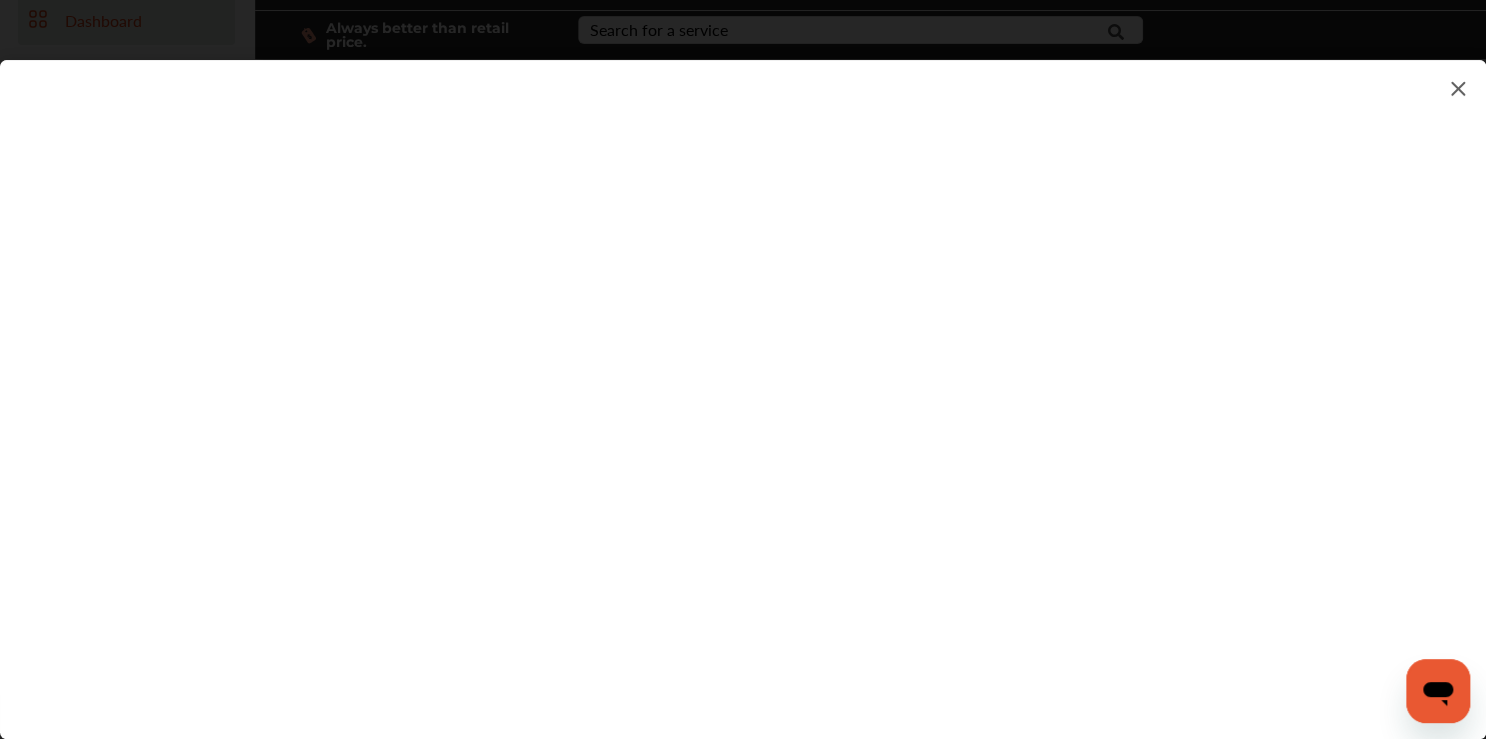 click at bounding box center [743, 379] 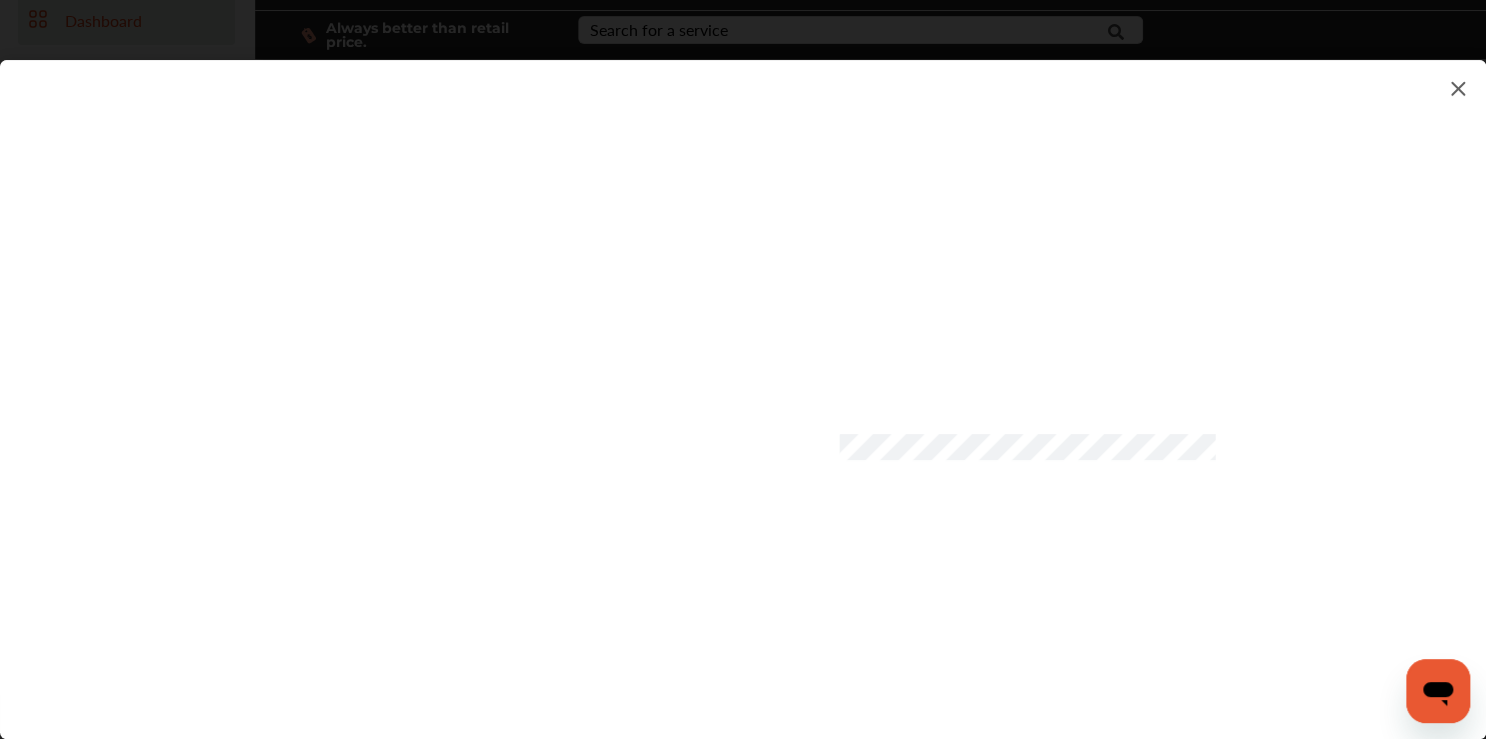 click at bounding box center (743, 379) 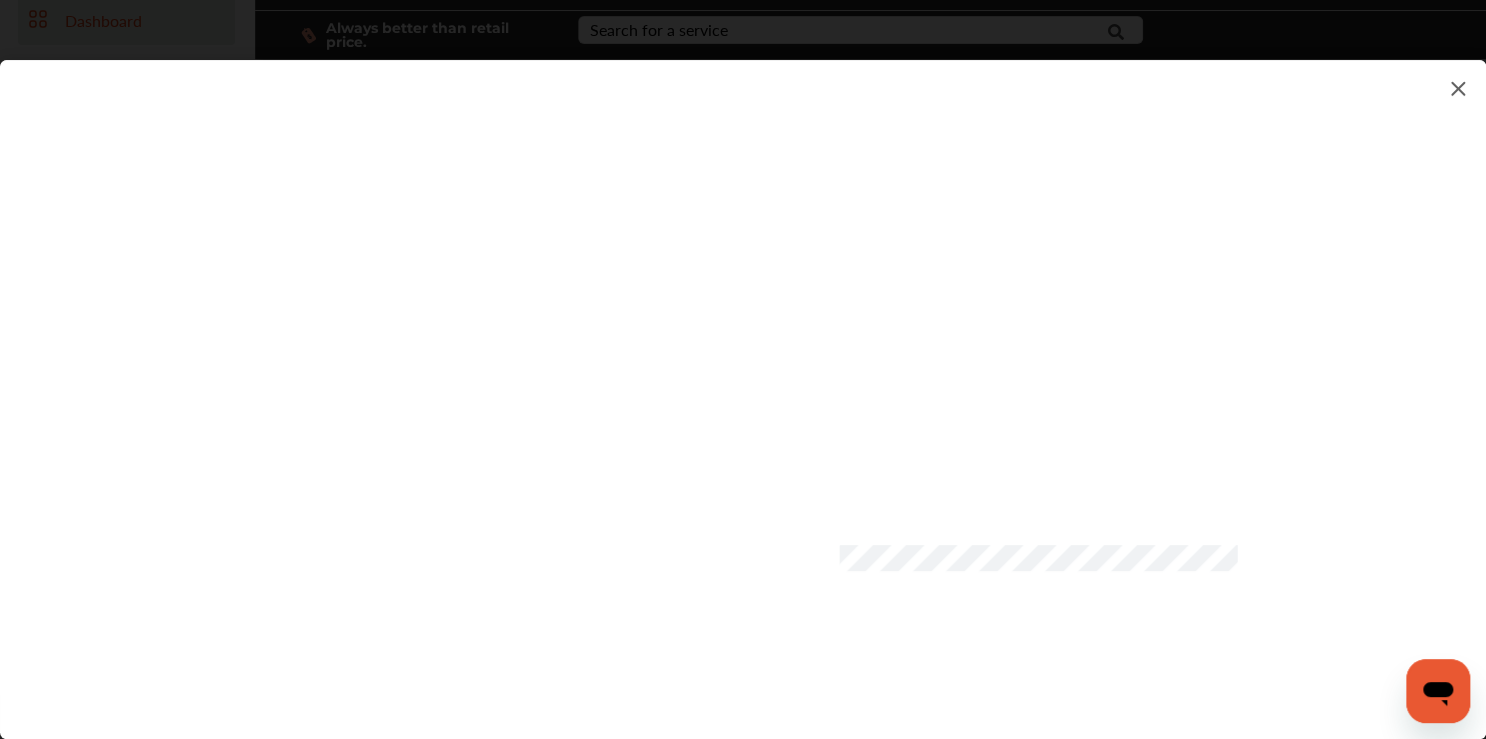 click at bounding box center [743, 379] 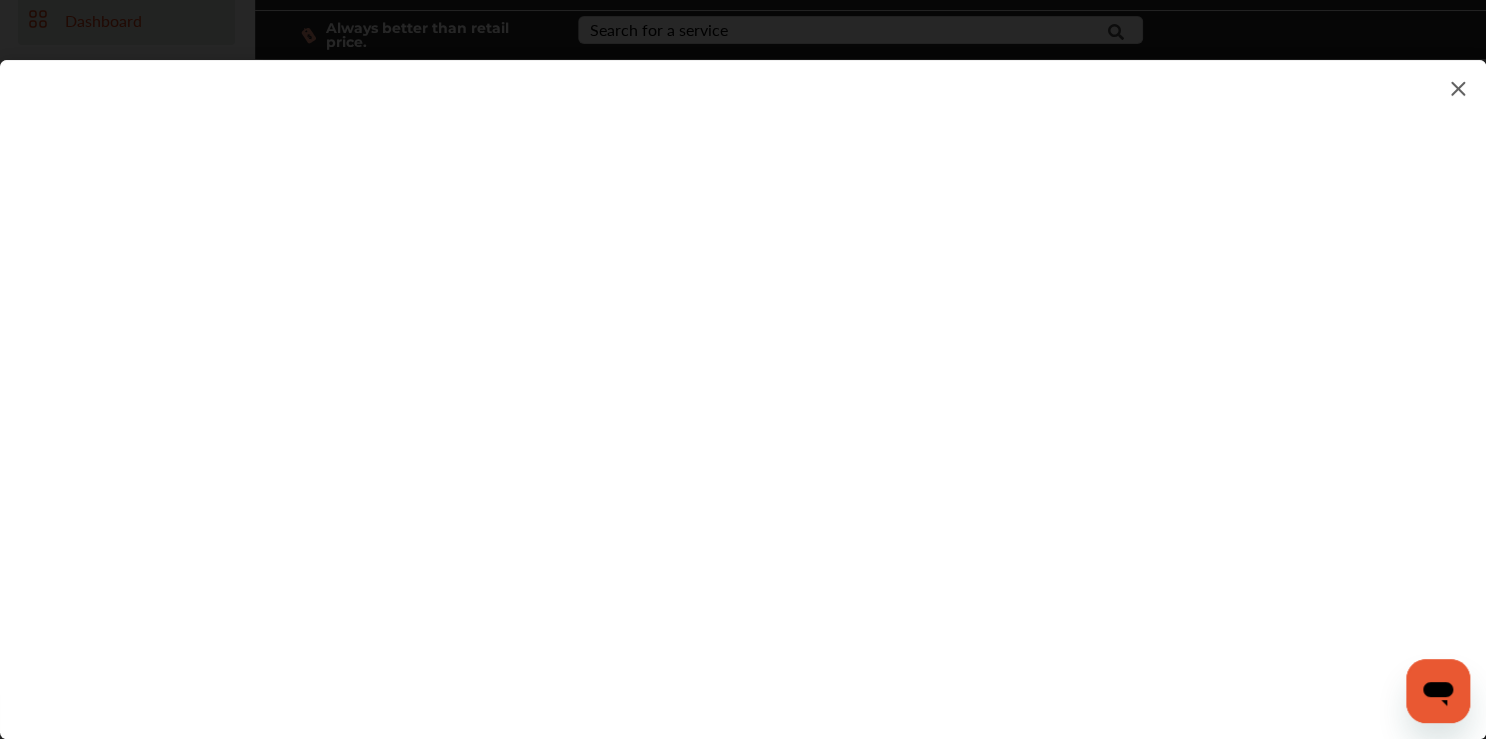 click at bounding box center (743, 379) 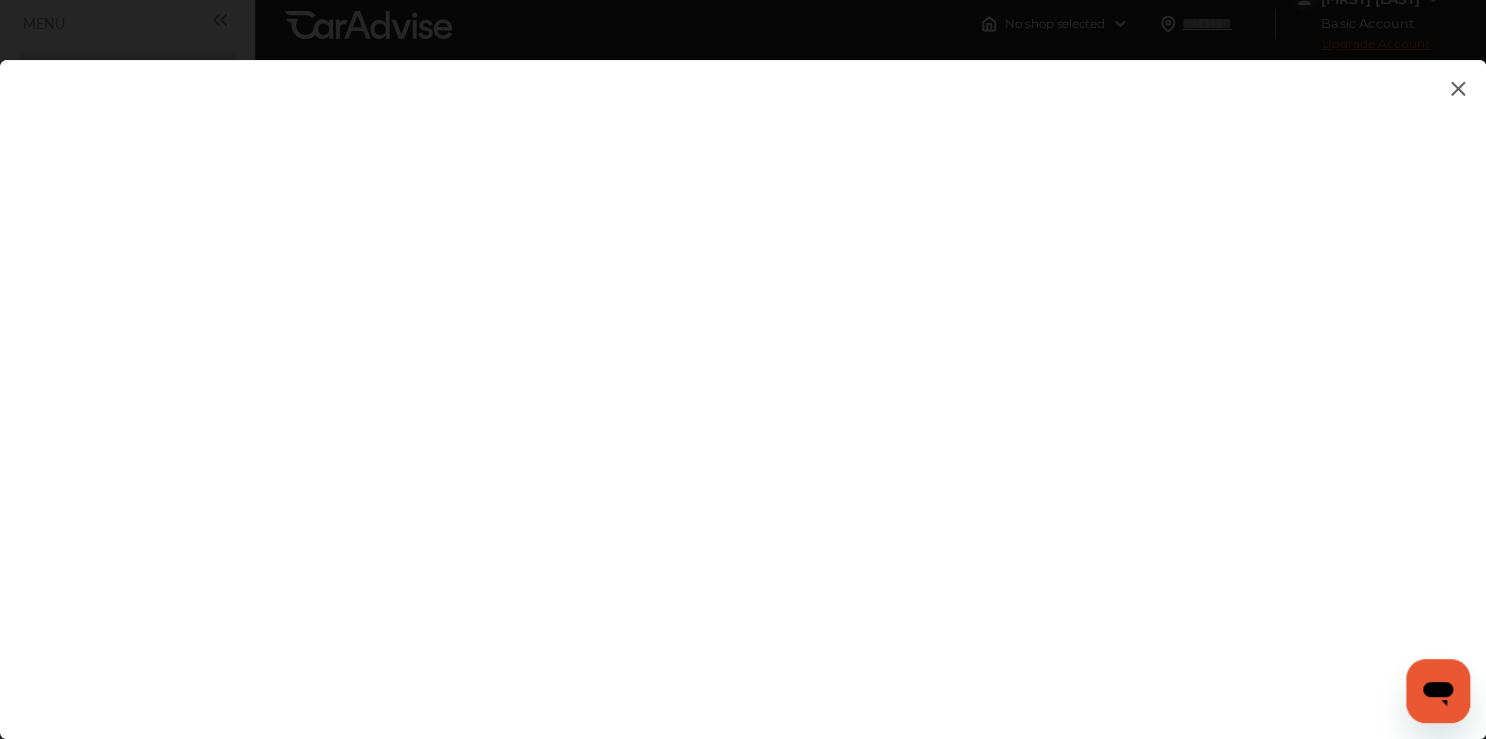 scroll, scrollTop: 0, scrollLeft: 0, axis: both 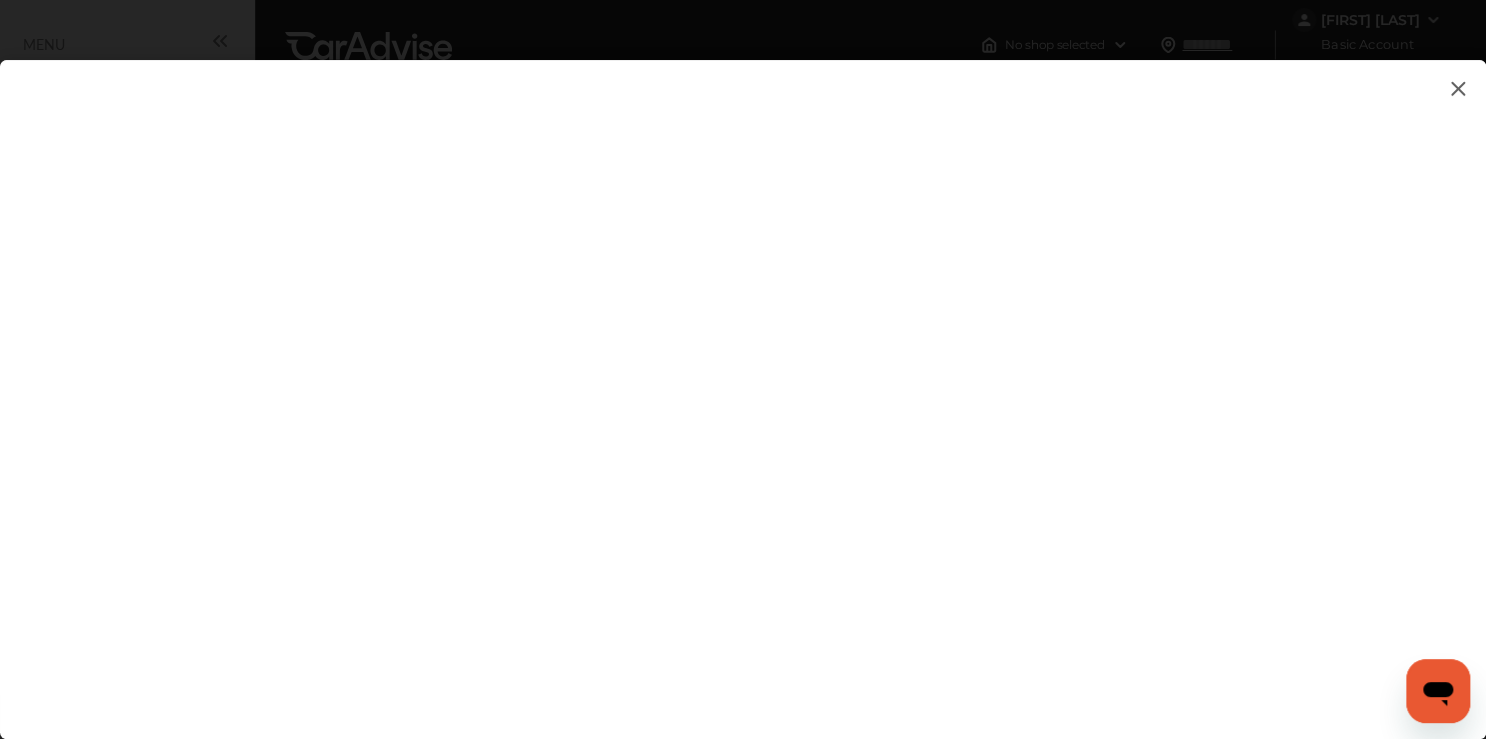 click at bounding box center (743, 379) 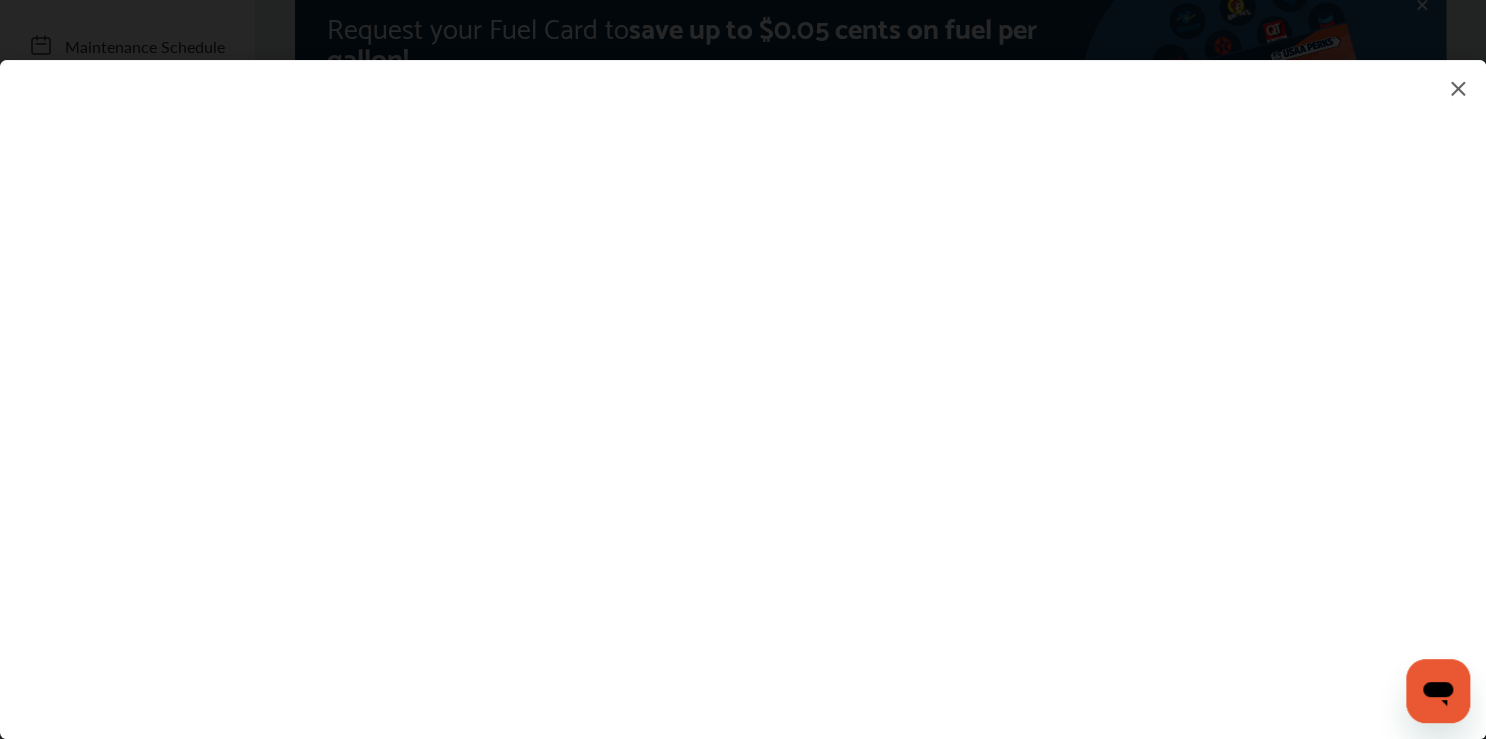 scroll, scrollTop: 320, scrollLeft: 0, axis: vertical 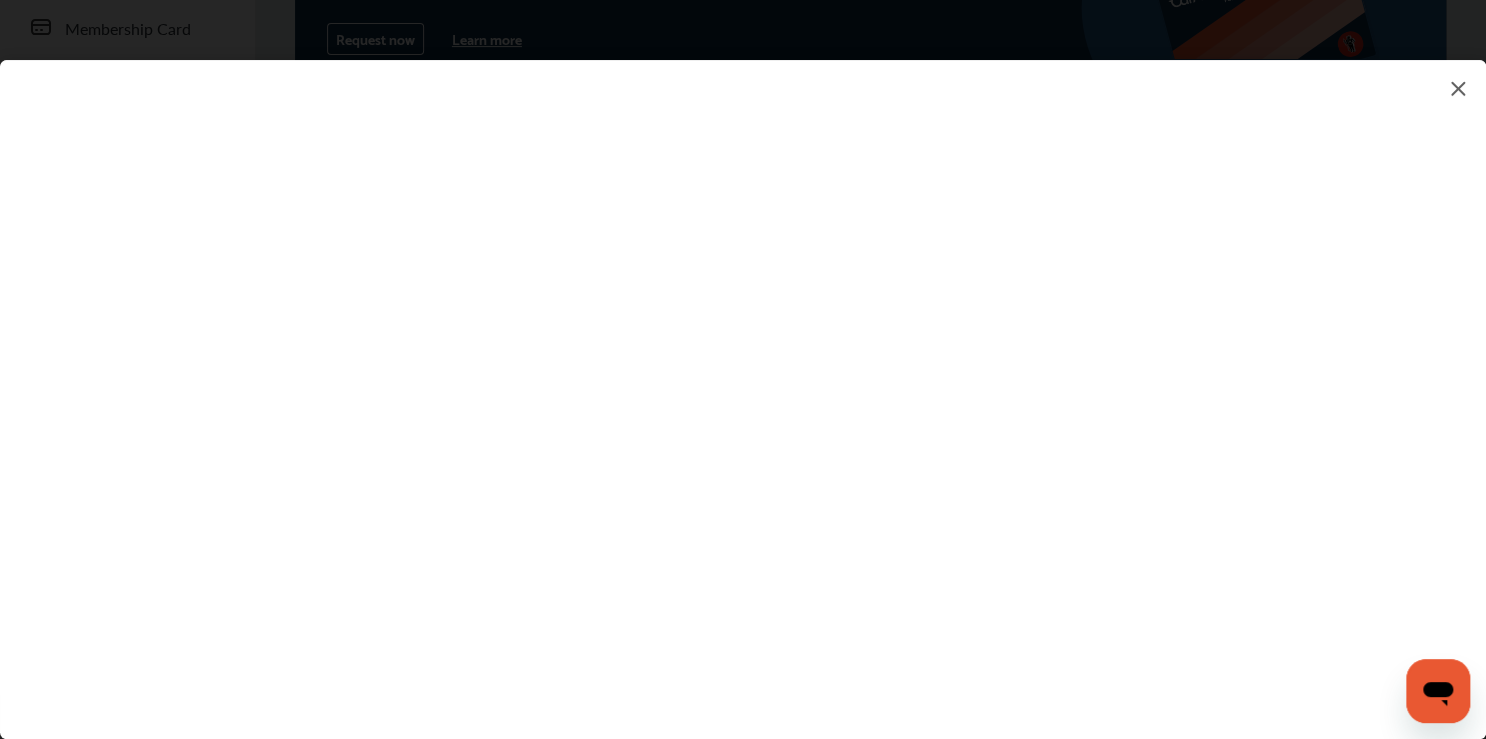 click at bounding box center [743, 379] 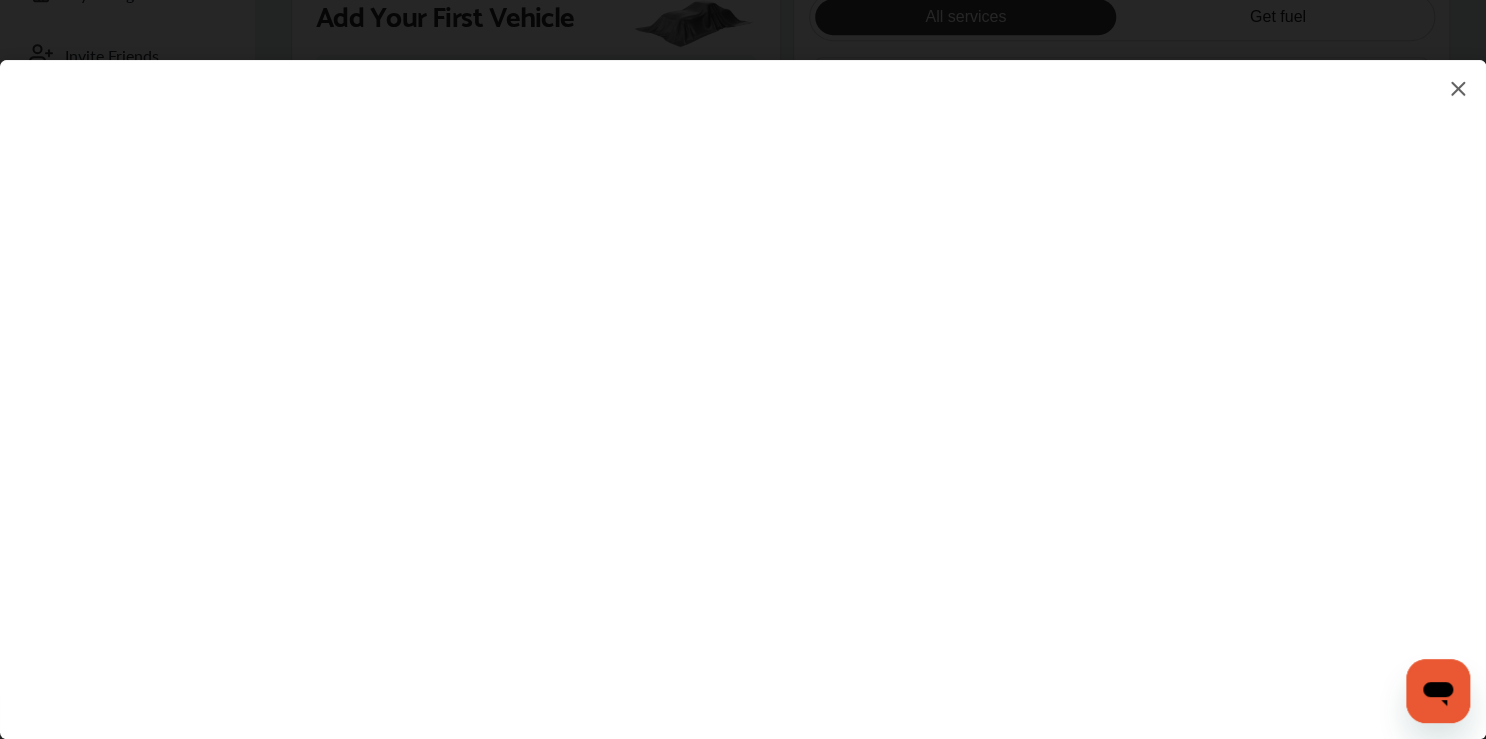 scroll, scrollTop: 480, scrollLeft: 0, axis: vertical 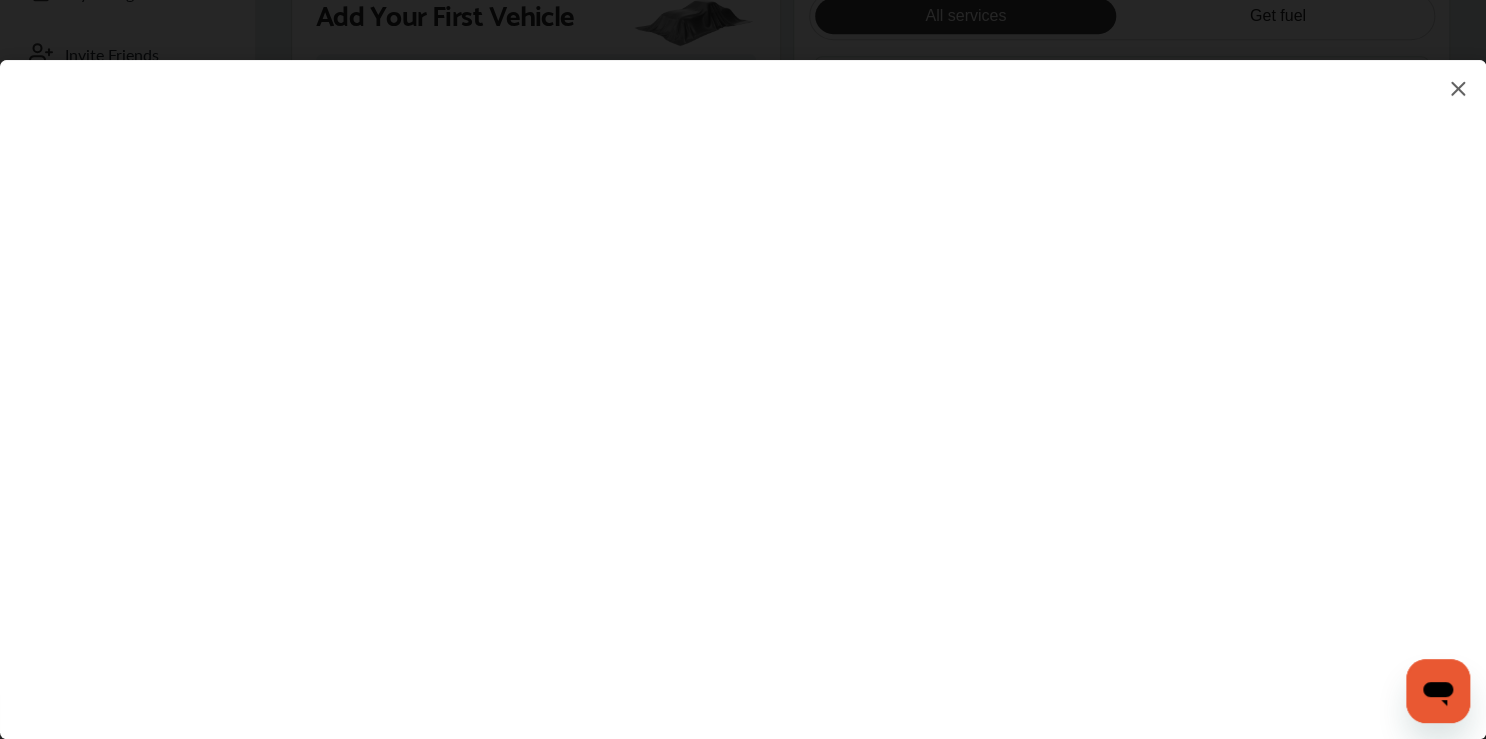 click on "**********" at bounding box center (743, 379) 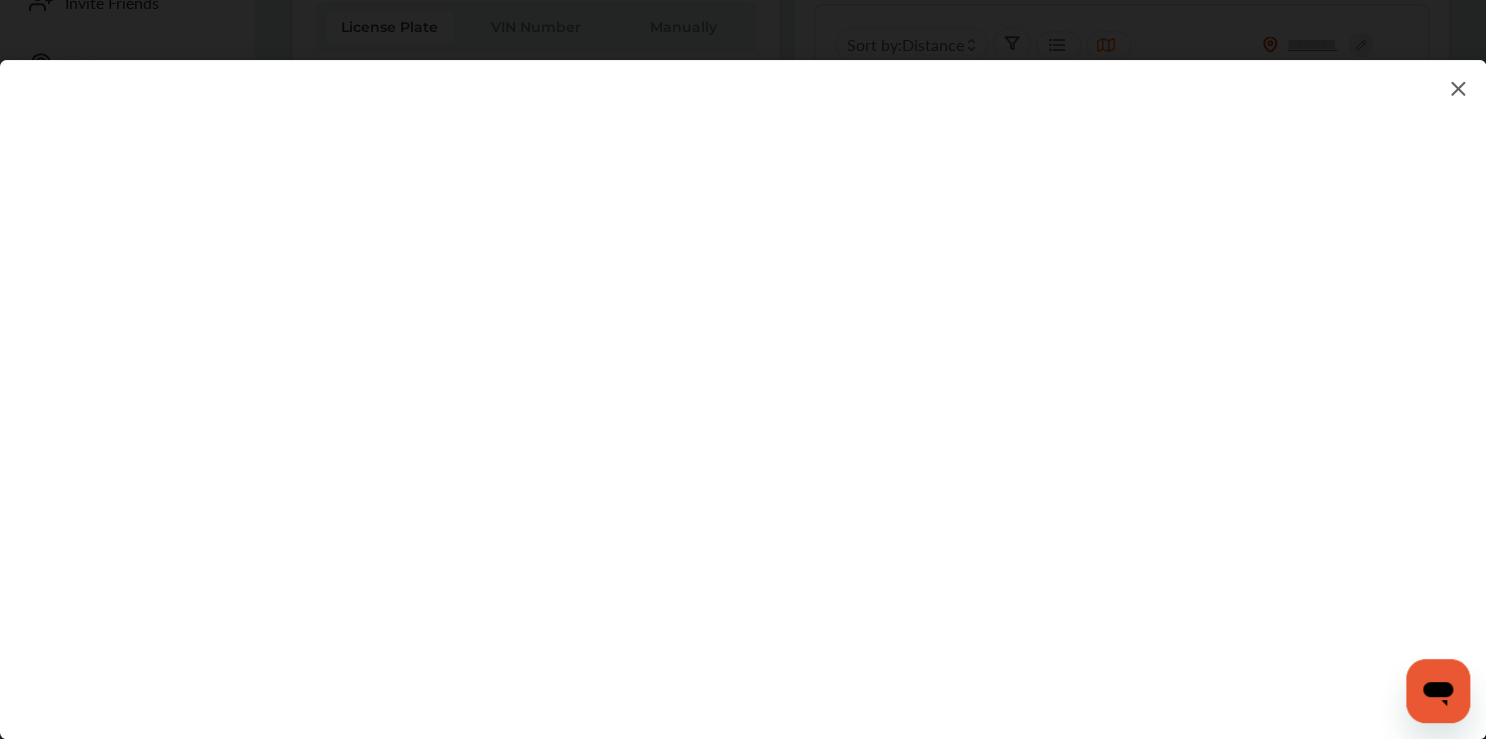 scroll, scrollTop: 560, scrollLeft: 0, axis: vertical 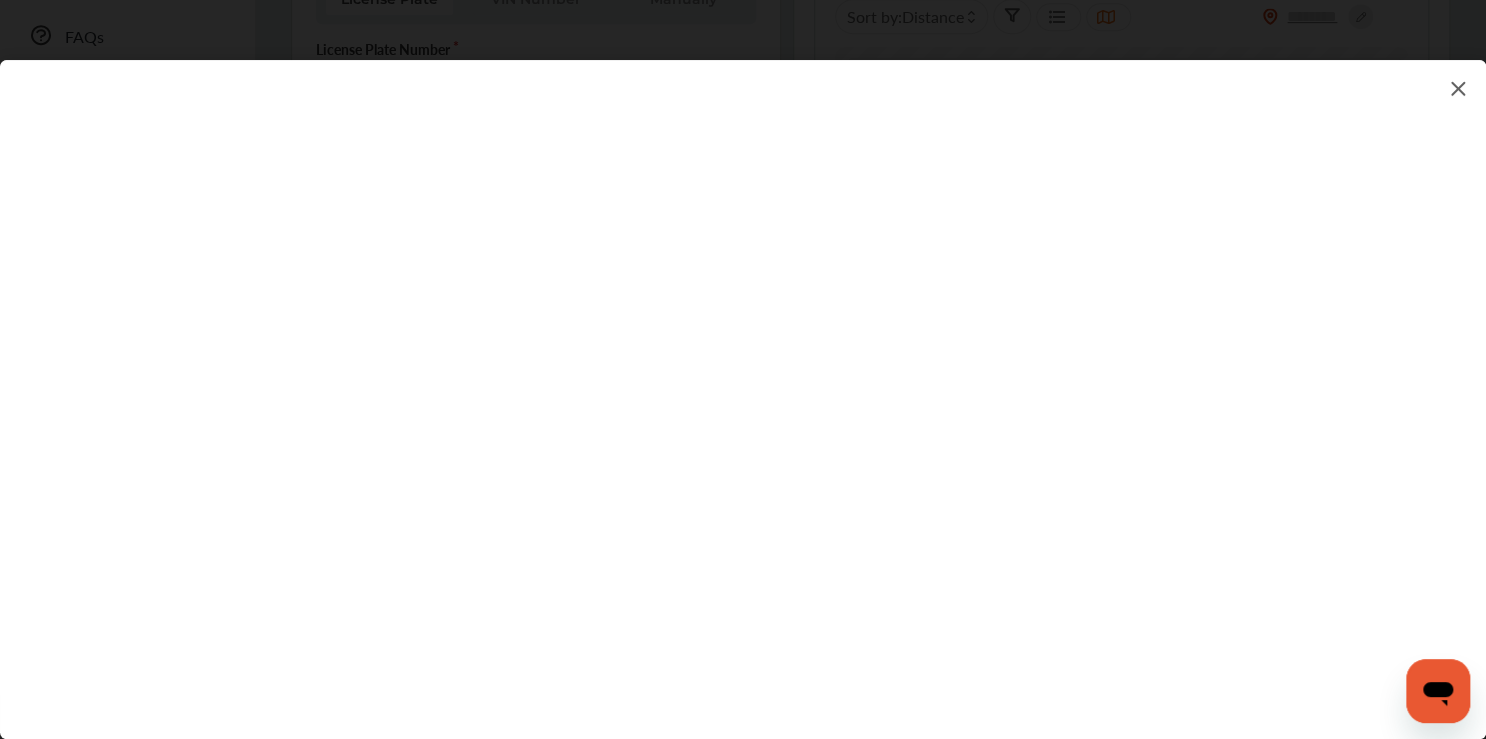 click on "**********" at bounding box center [743, 379] 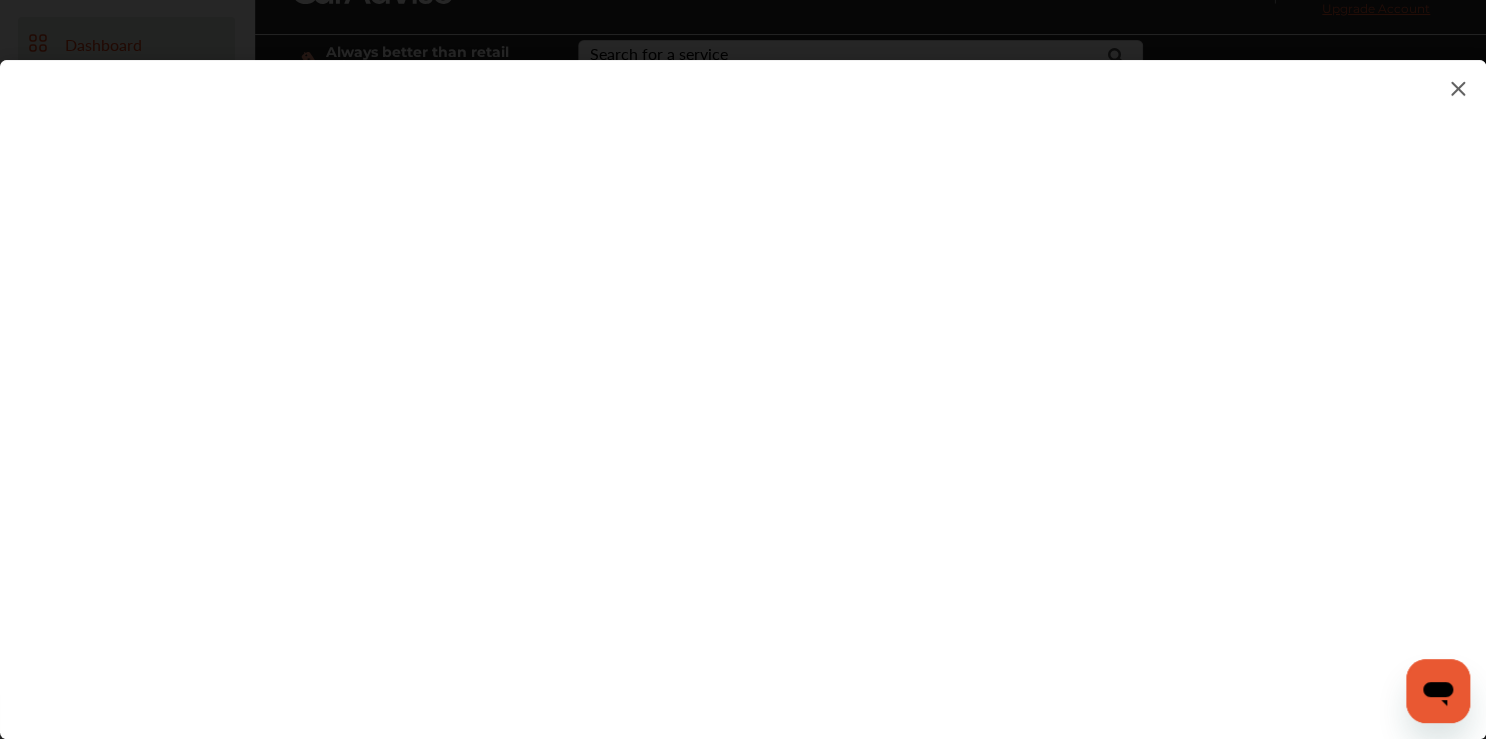 scroll, scrollTop: 0, scrollLeft: 0, axis: both 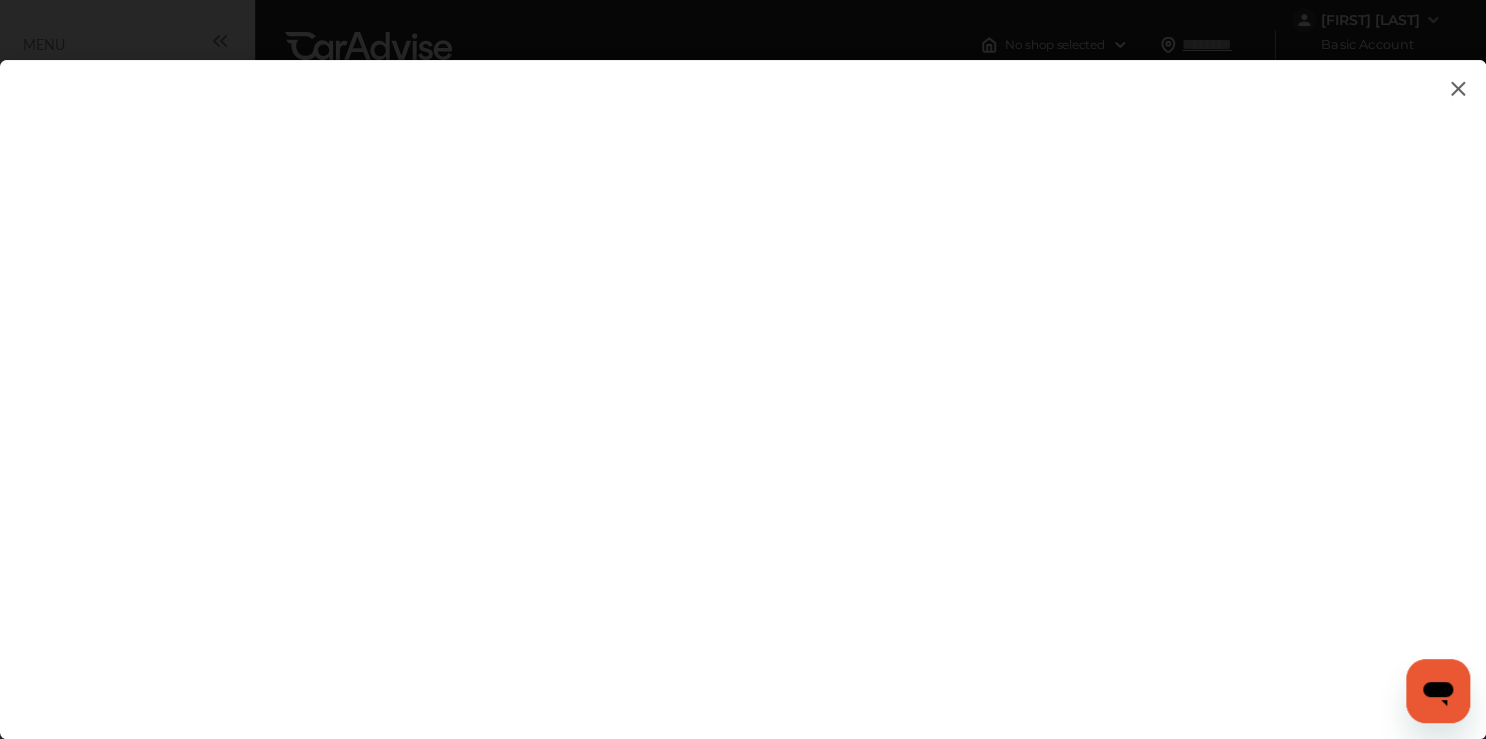 click at bounding box center (1458, 88) 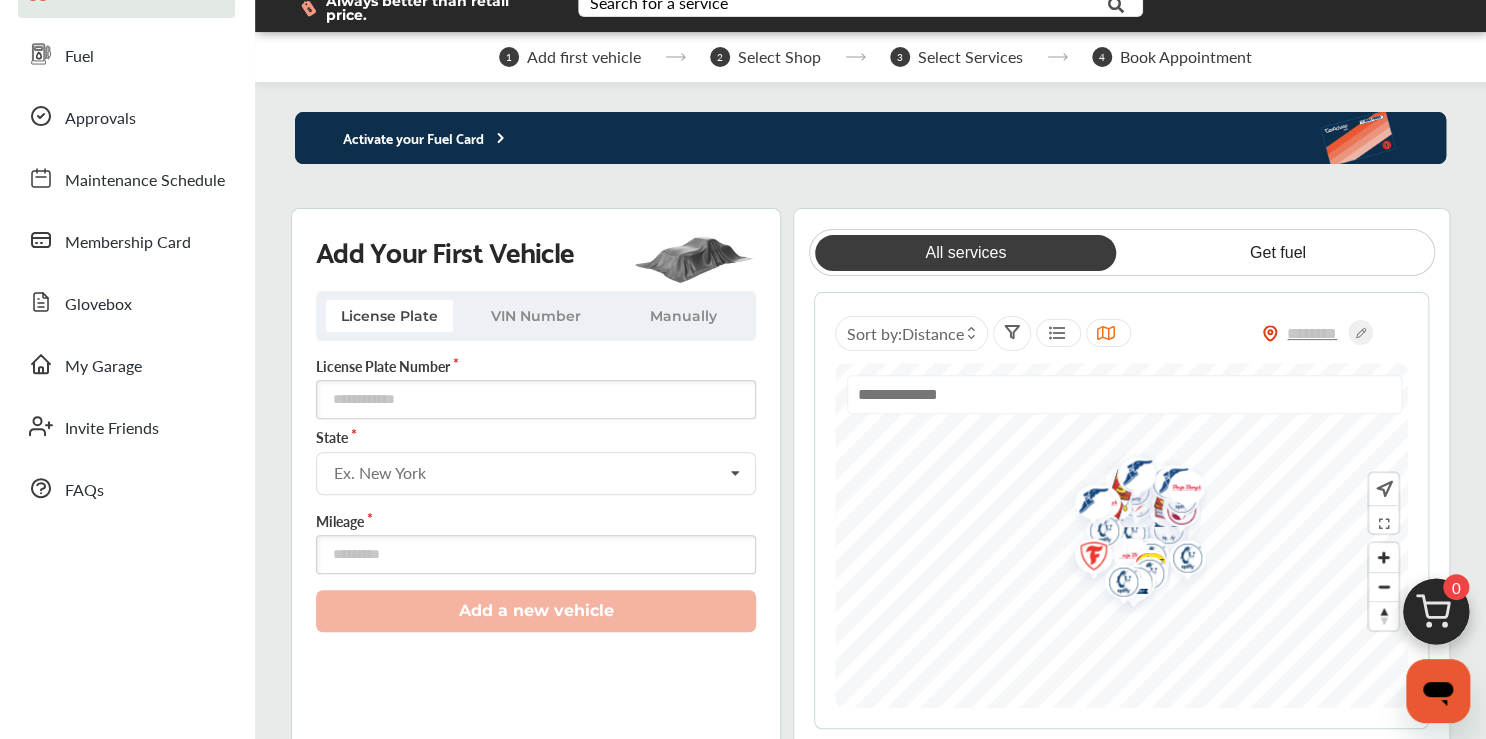 scroll, scrollTop: 114, scrollLeft: 0, axis: vertical 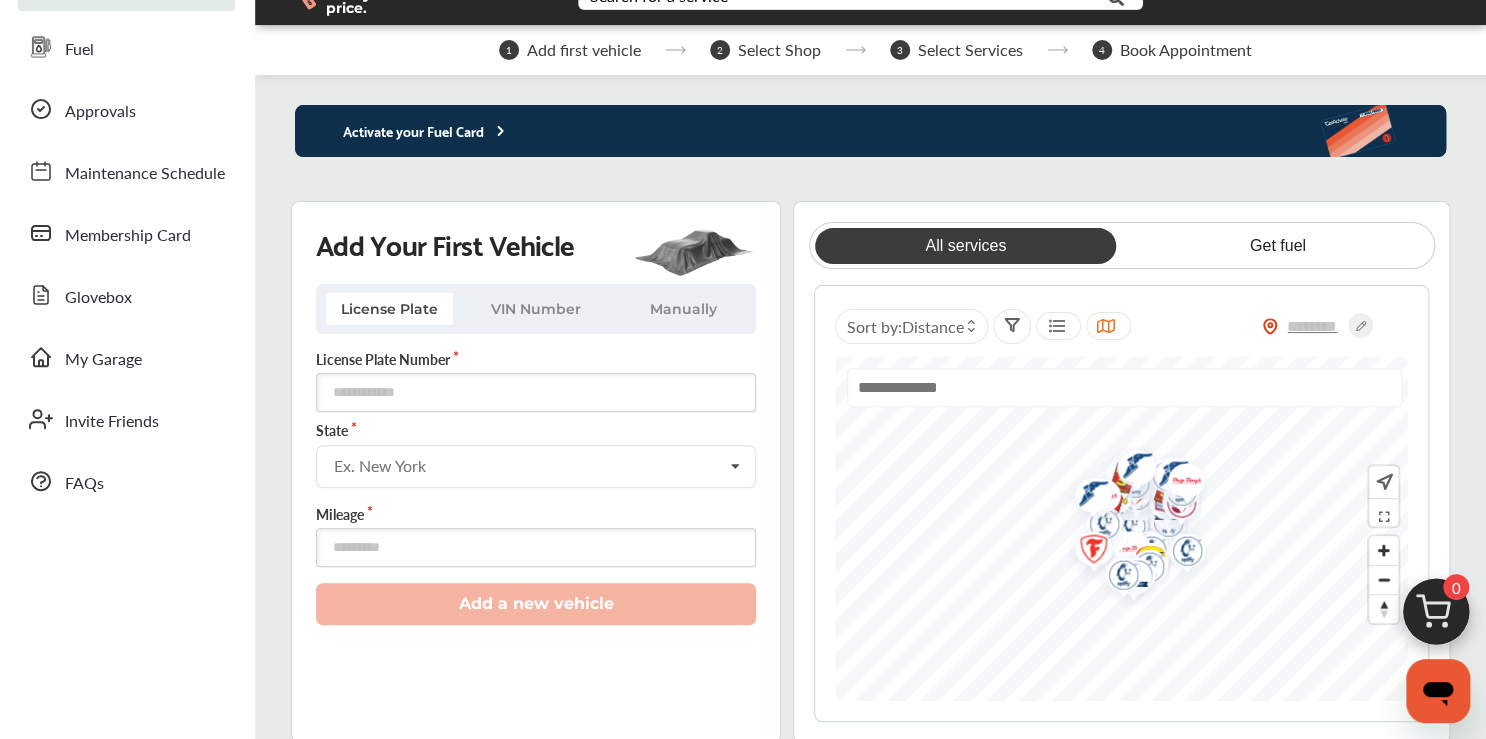 click on "VIN Number" at bounding box center (536, 309) 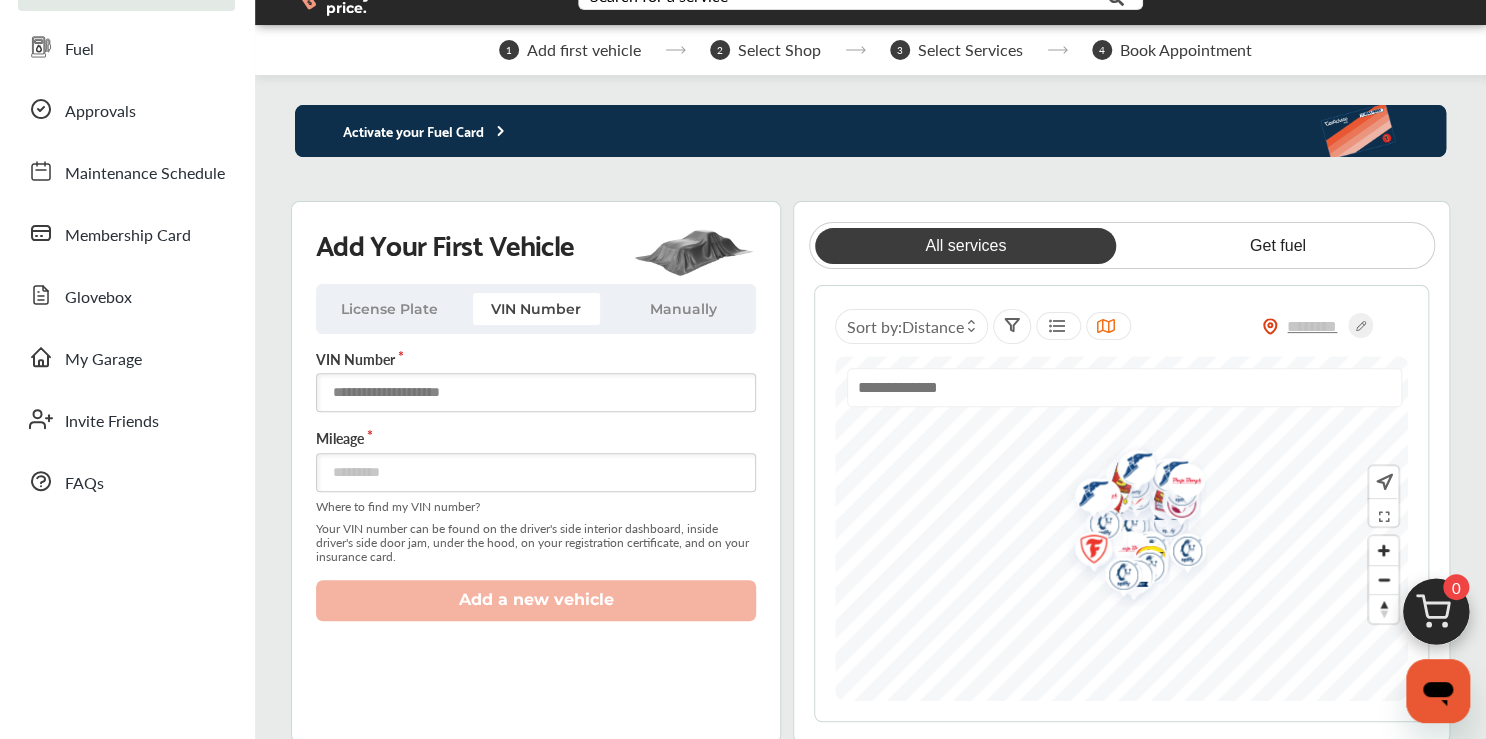 click at bounding box center (536, 392) 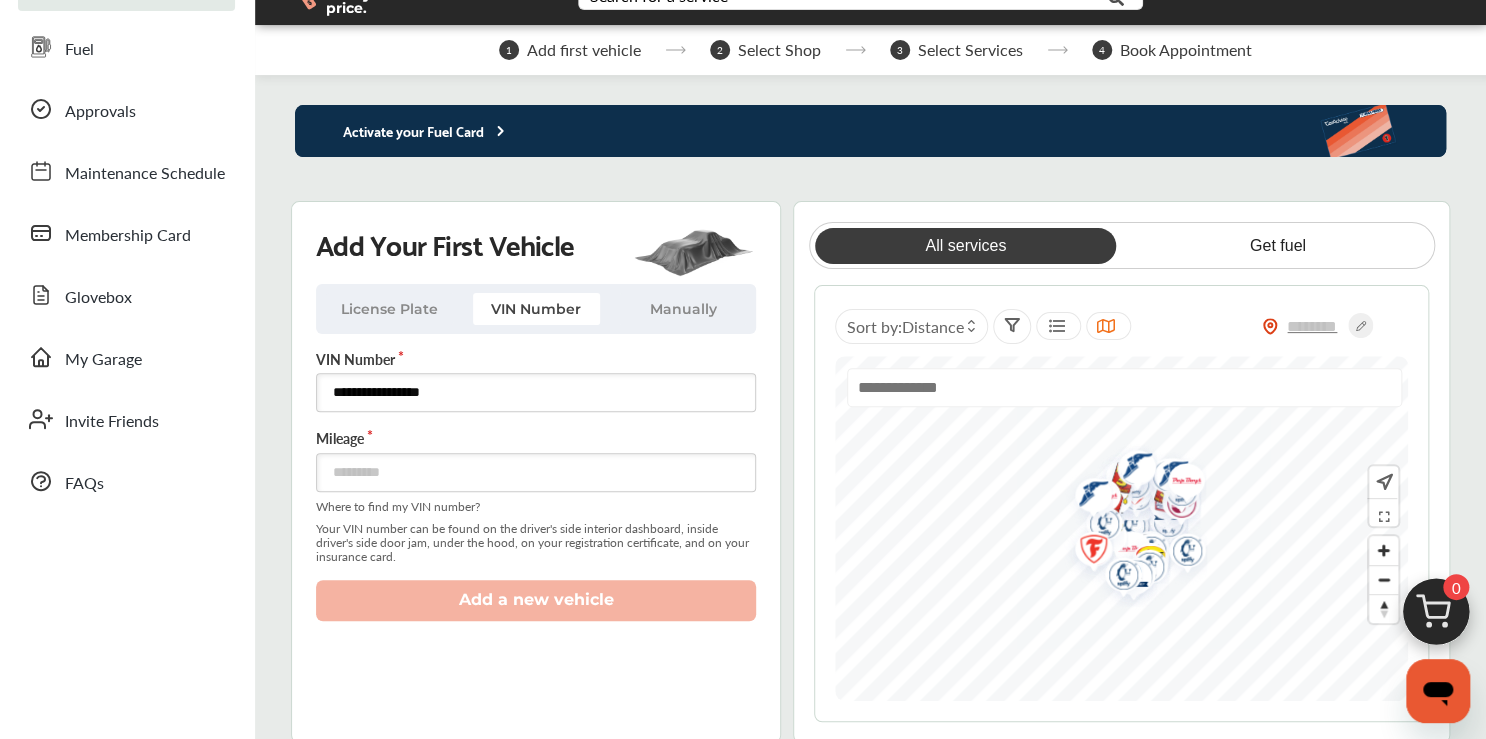 type on "**********" 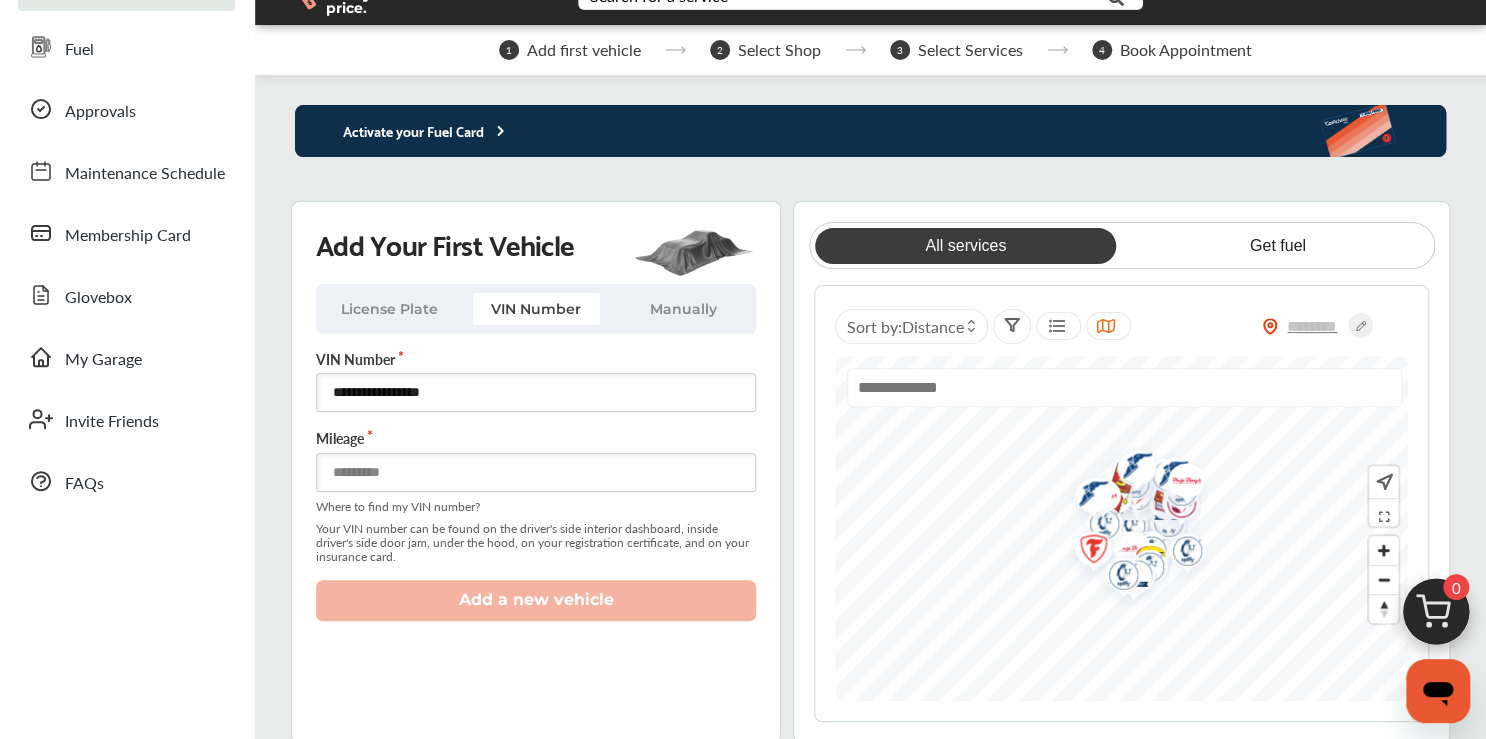 click at bounding box center (536, 472) 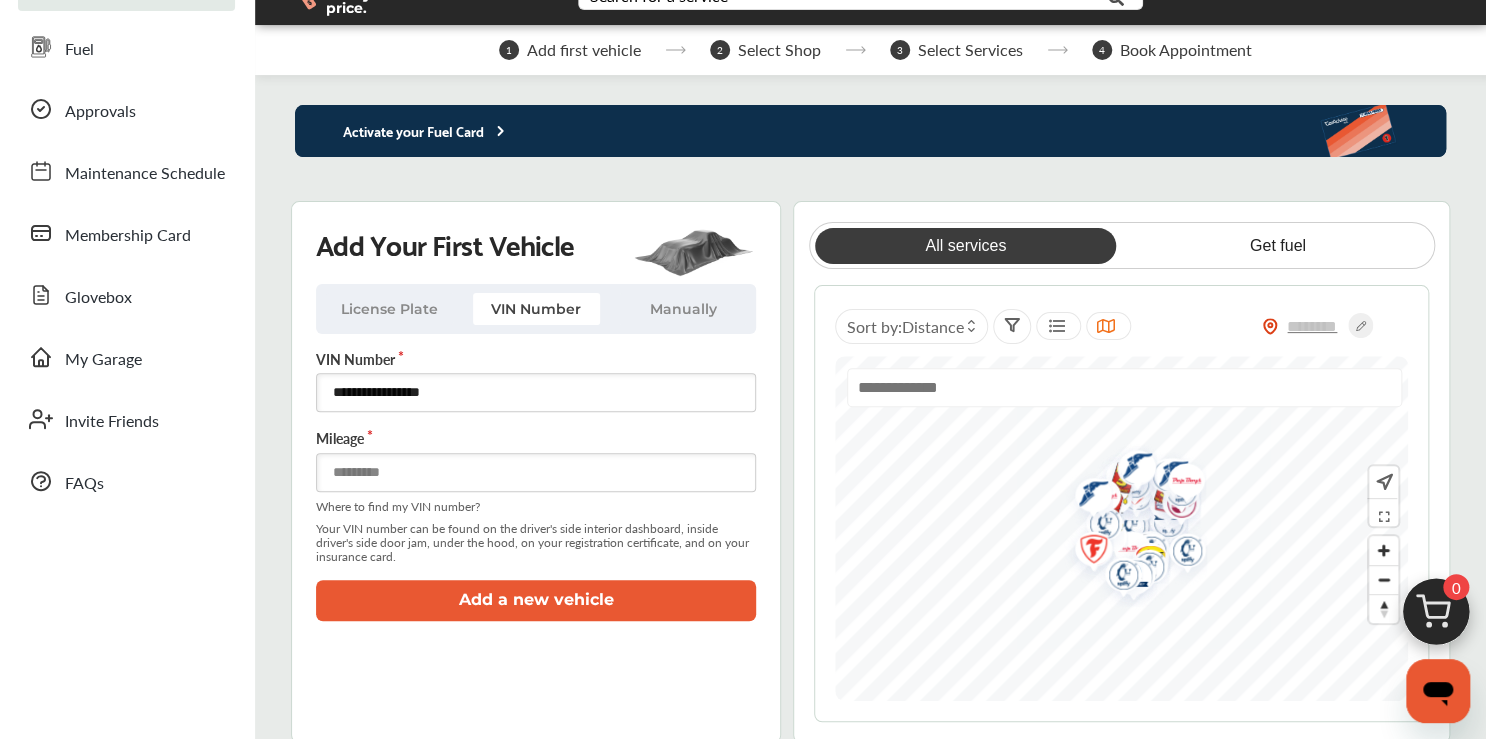 drag, startPoint x: 376, startPoint y: 470, endPoint x: 216, endPoint y: 563, distance: 185.06485 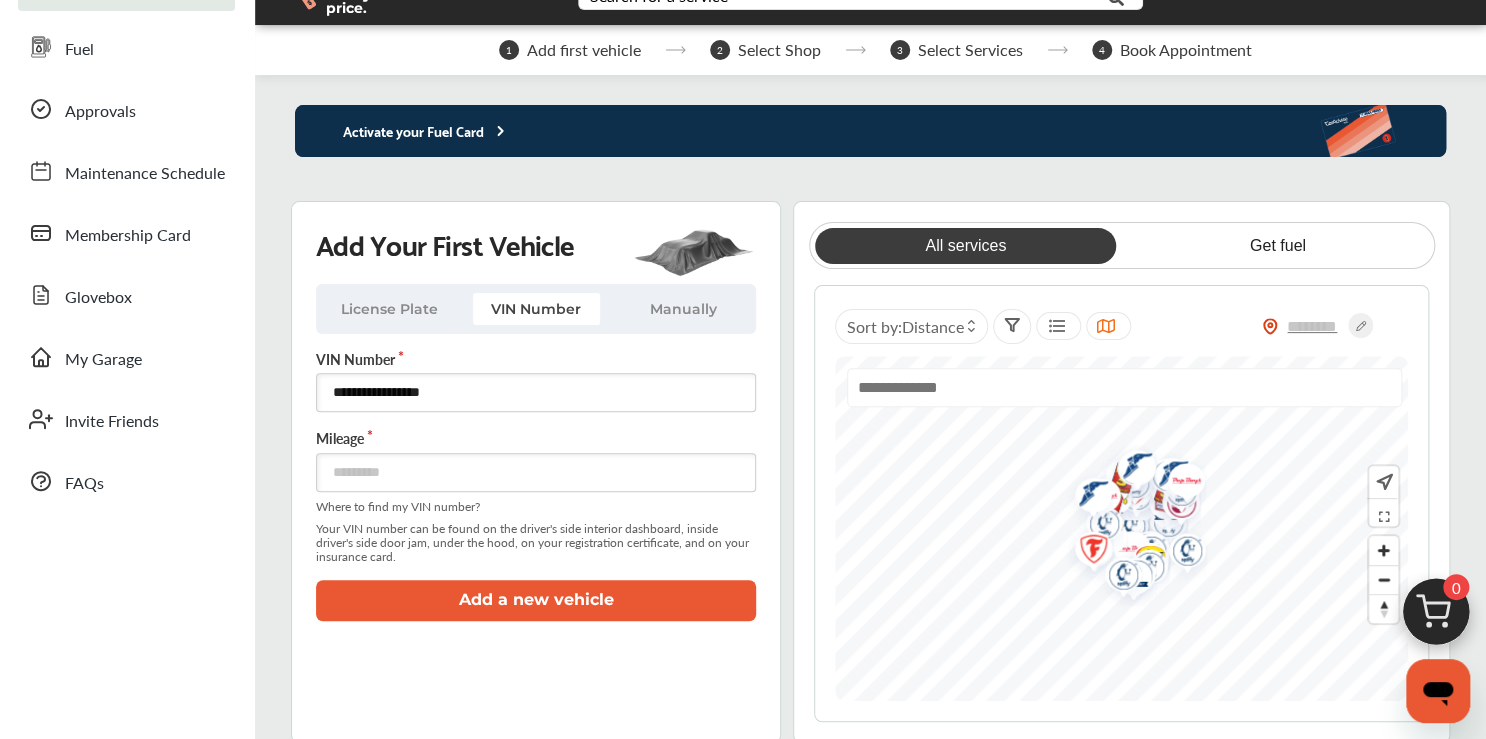 click on "Add a new vehicle" at bounding box center (536, 600) 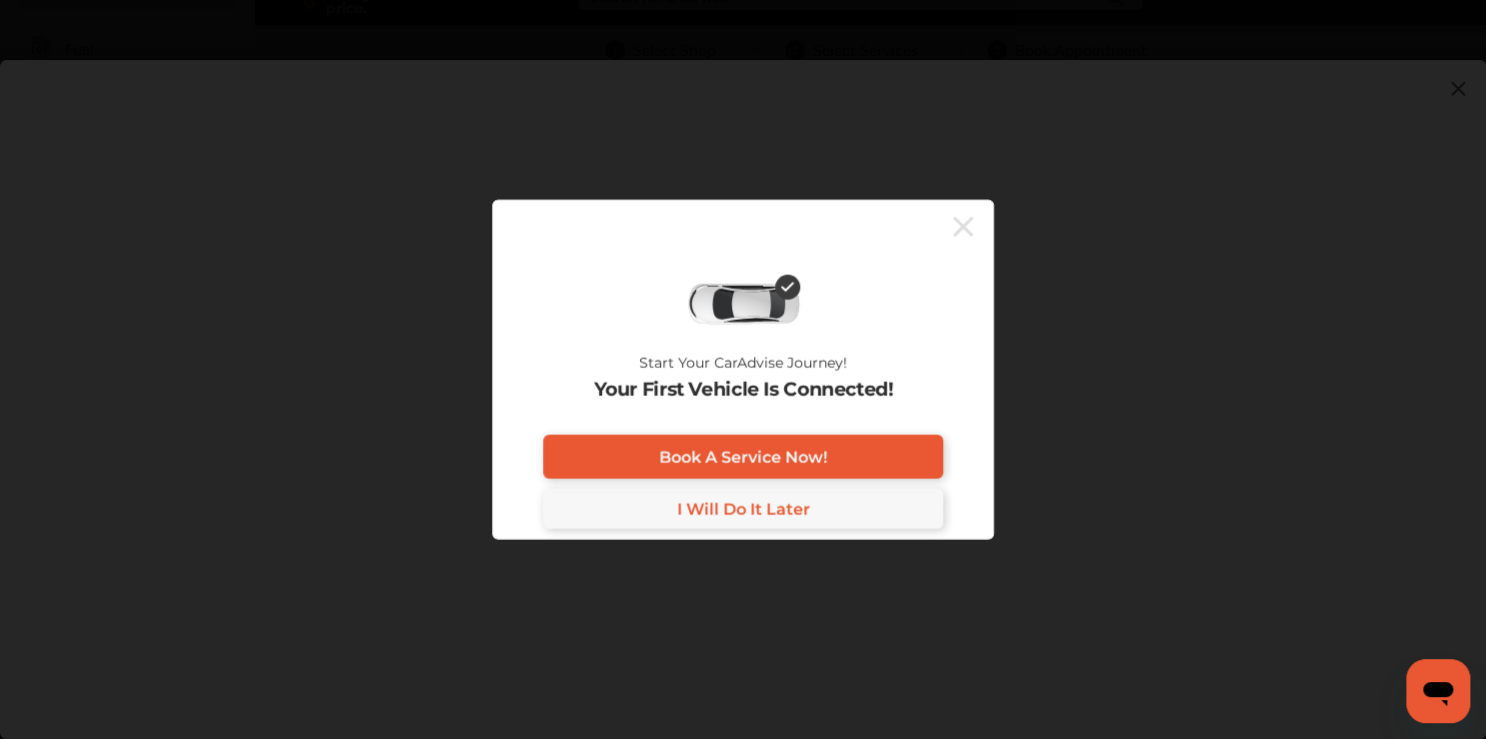 click on "I Will Do It Later" at bounding box center [743, 508] 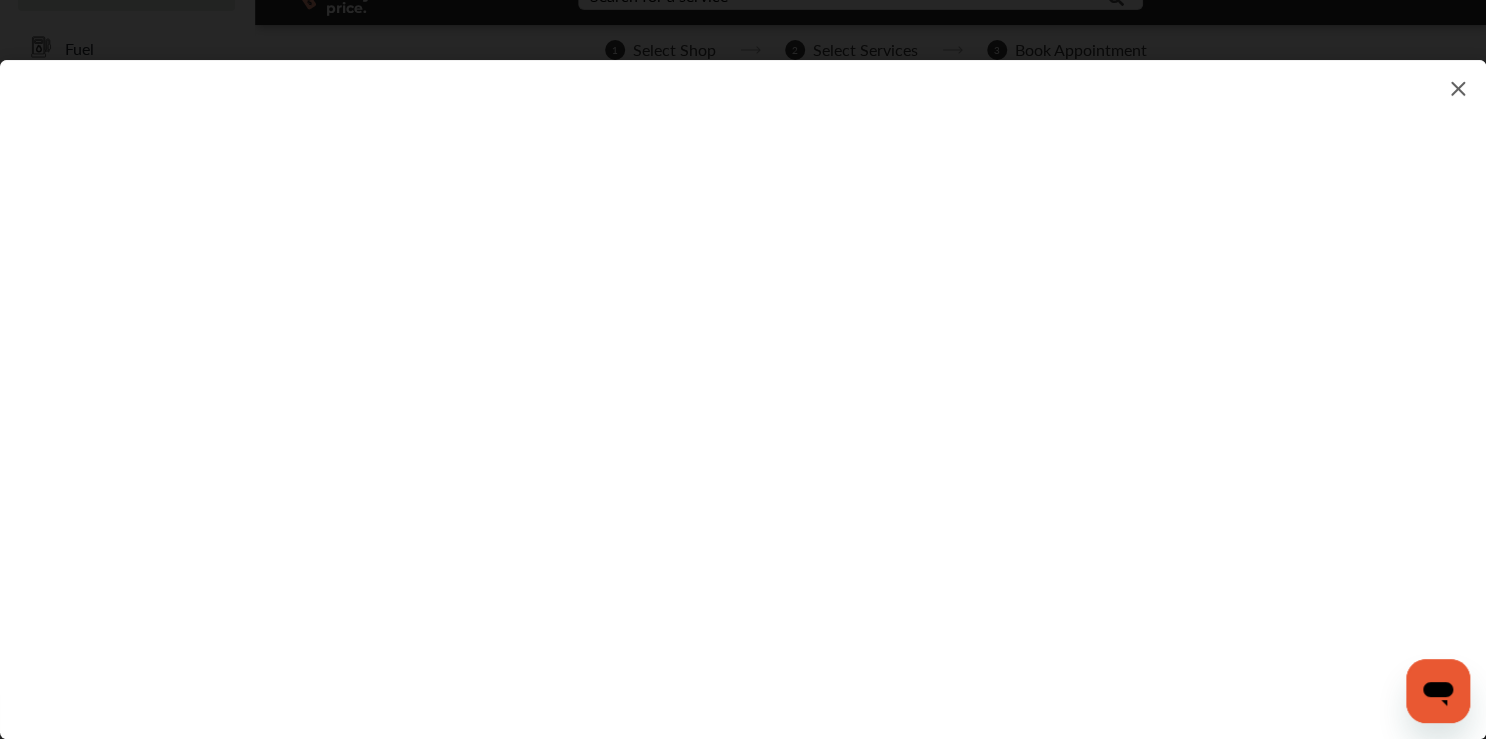 click at bounding box center [743, 379] 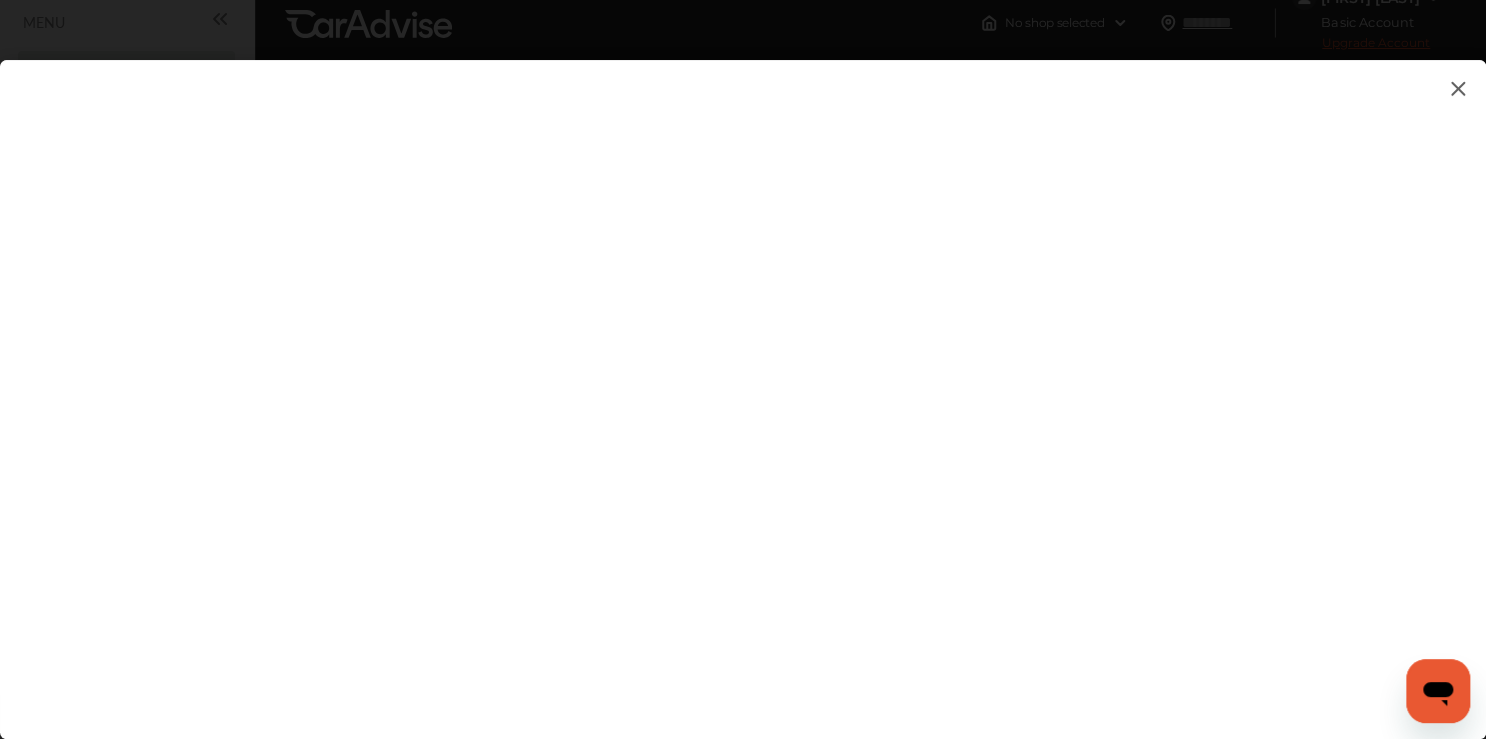 scroll, scrollTop: 0, scrollLeft: 0, axis: both 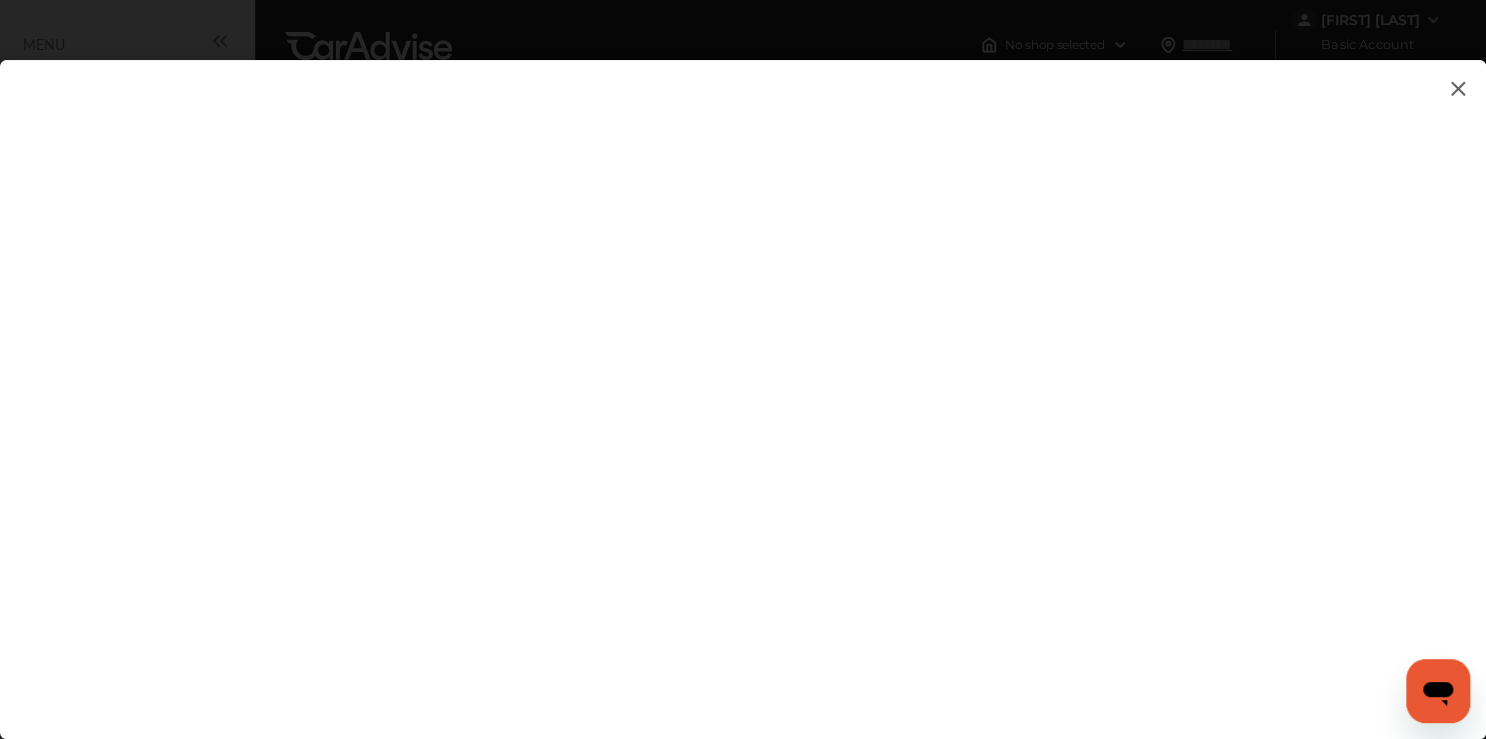 type on "*********" 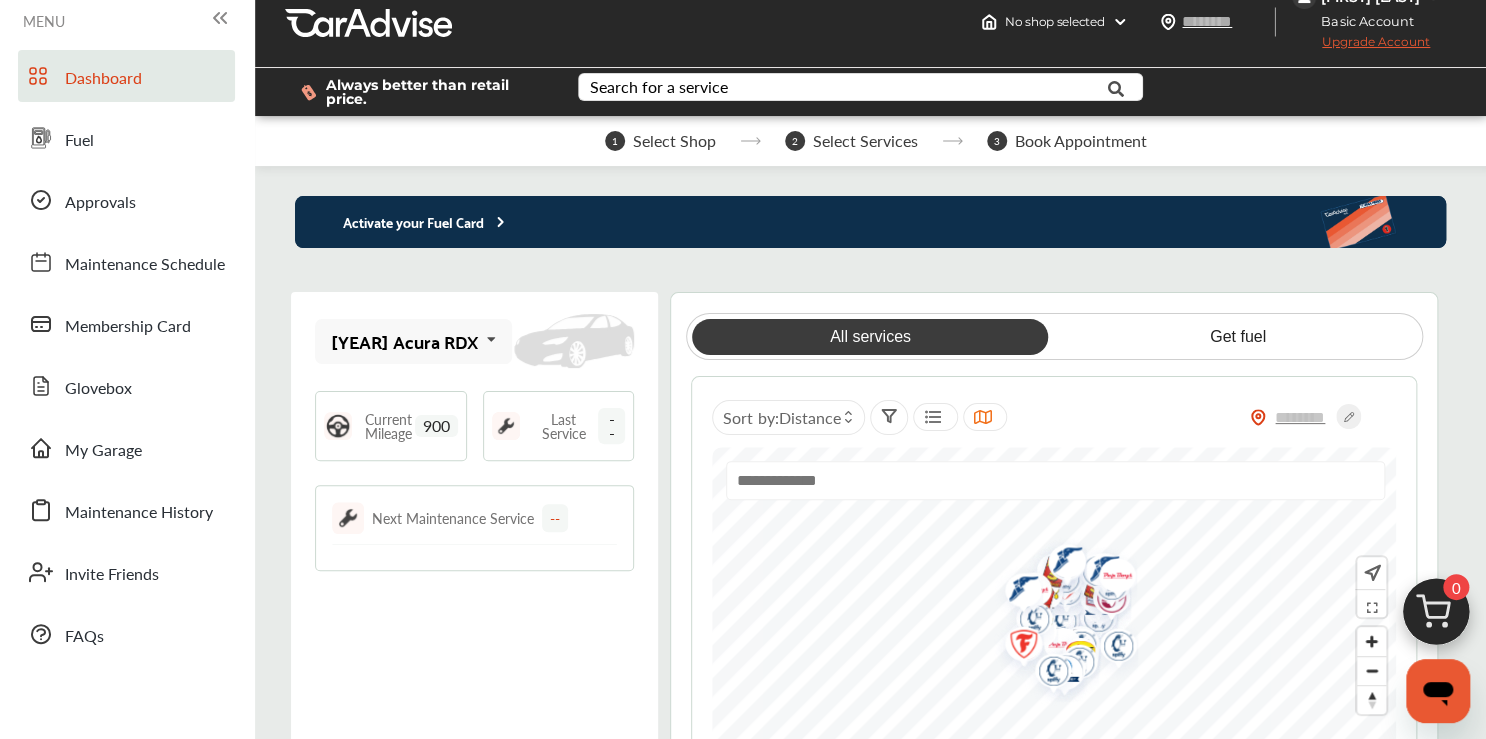 scroll, scrollTop: 0, scrollLeft: 0, axis: both 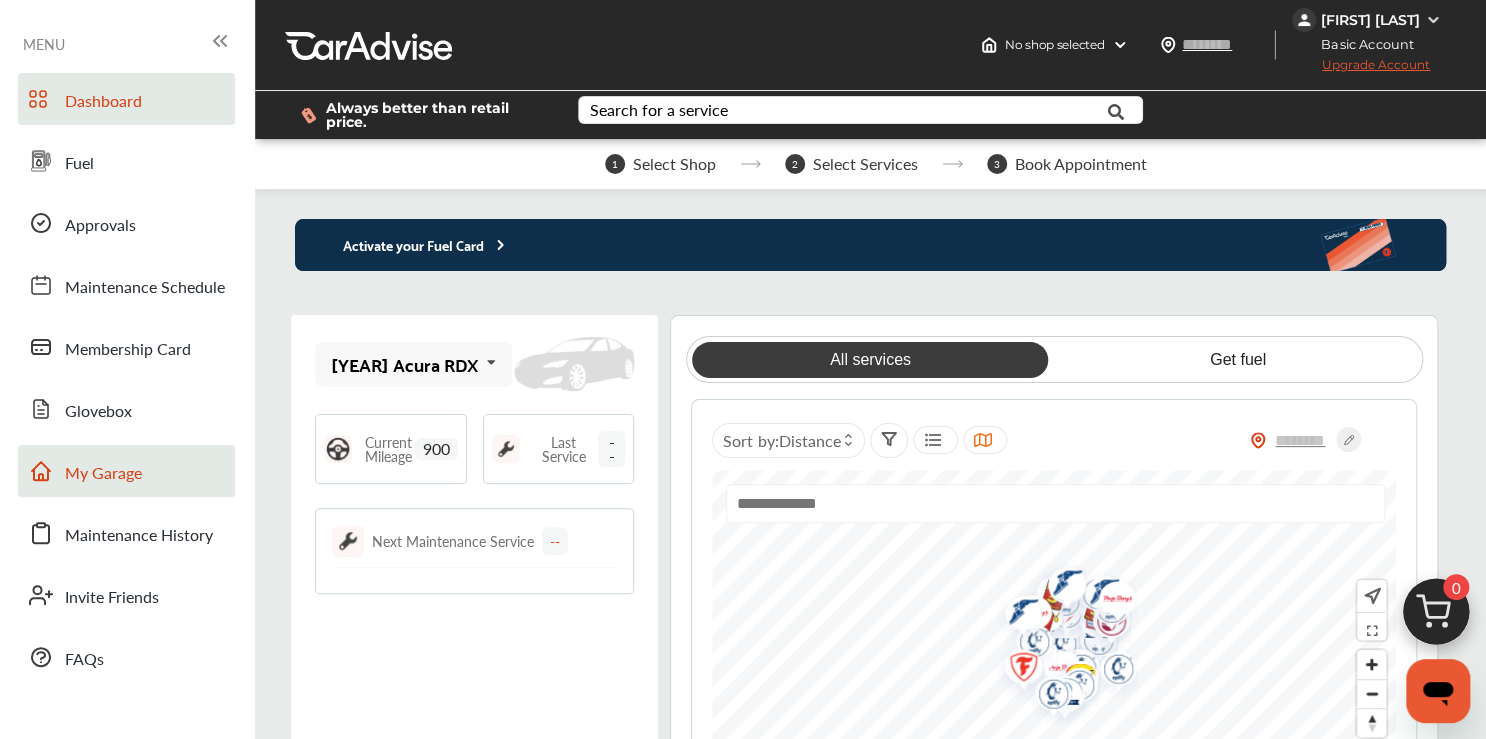click on "My Garage" at bounding box center (126, 471) 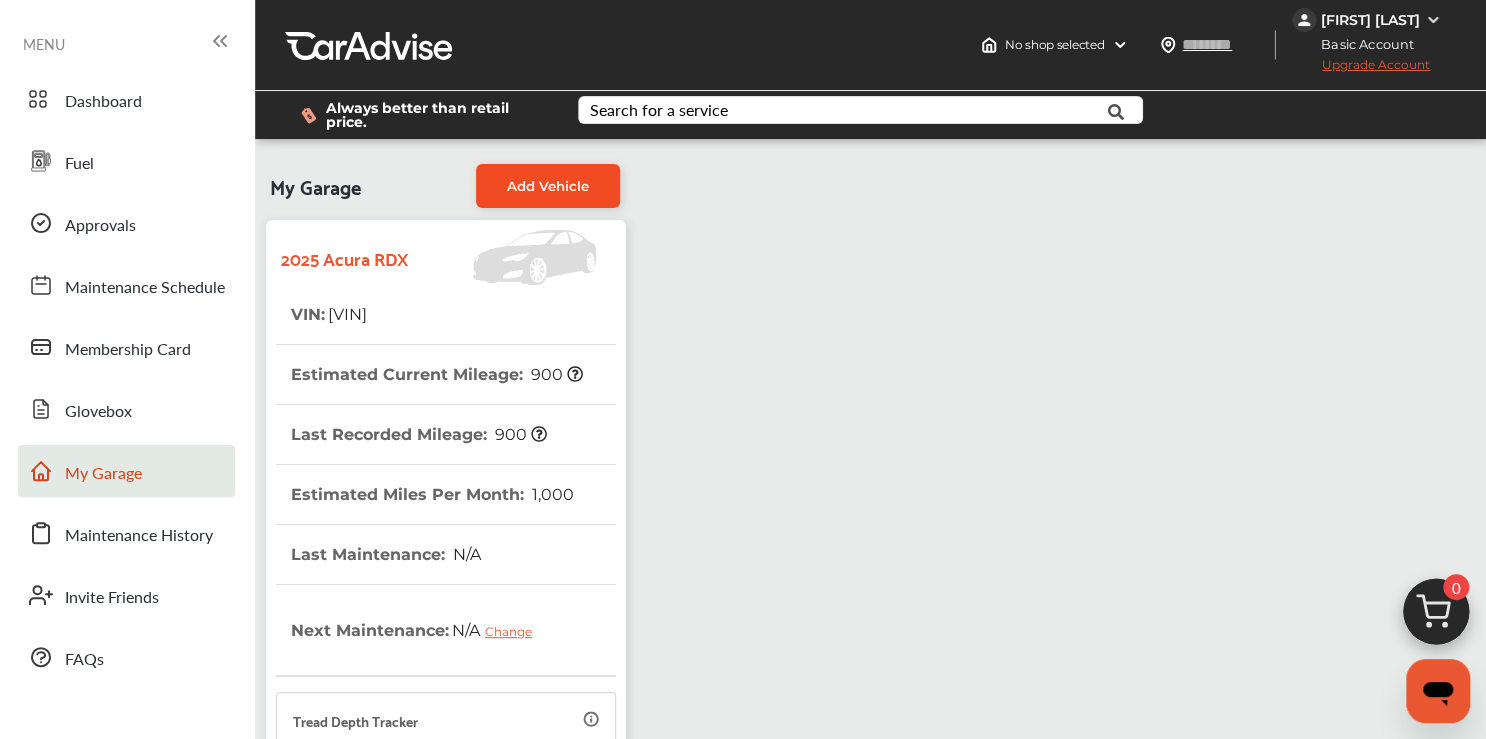click on "Add Vehicle" at bounding box center (548, 186) 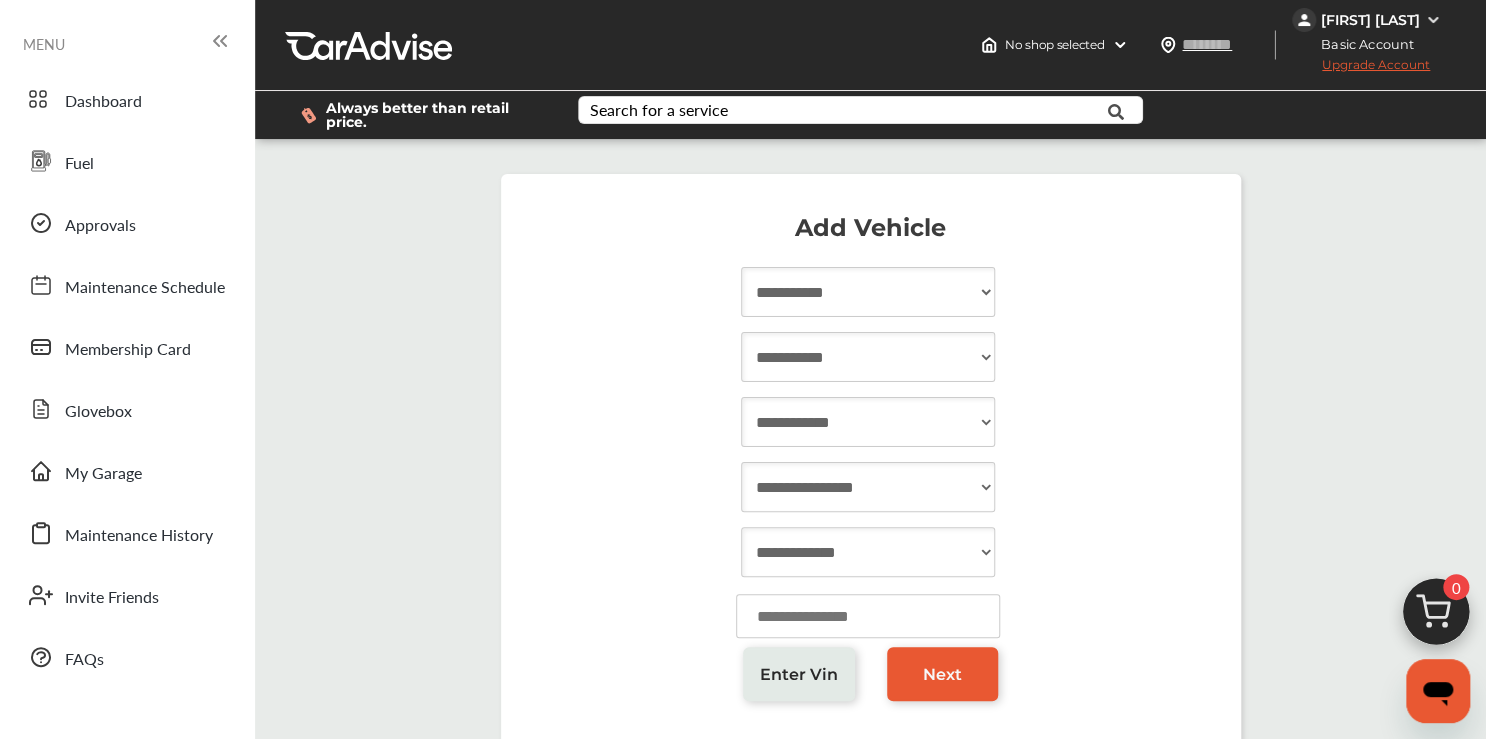 click on "**********" at bounding box center (868, 292) 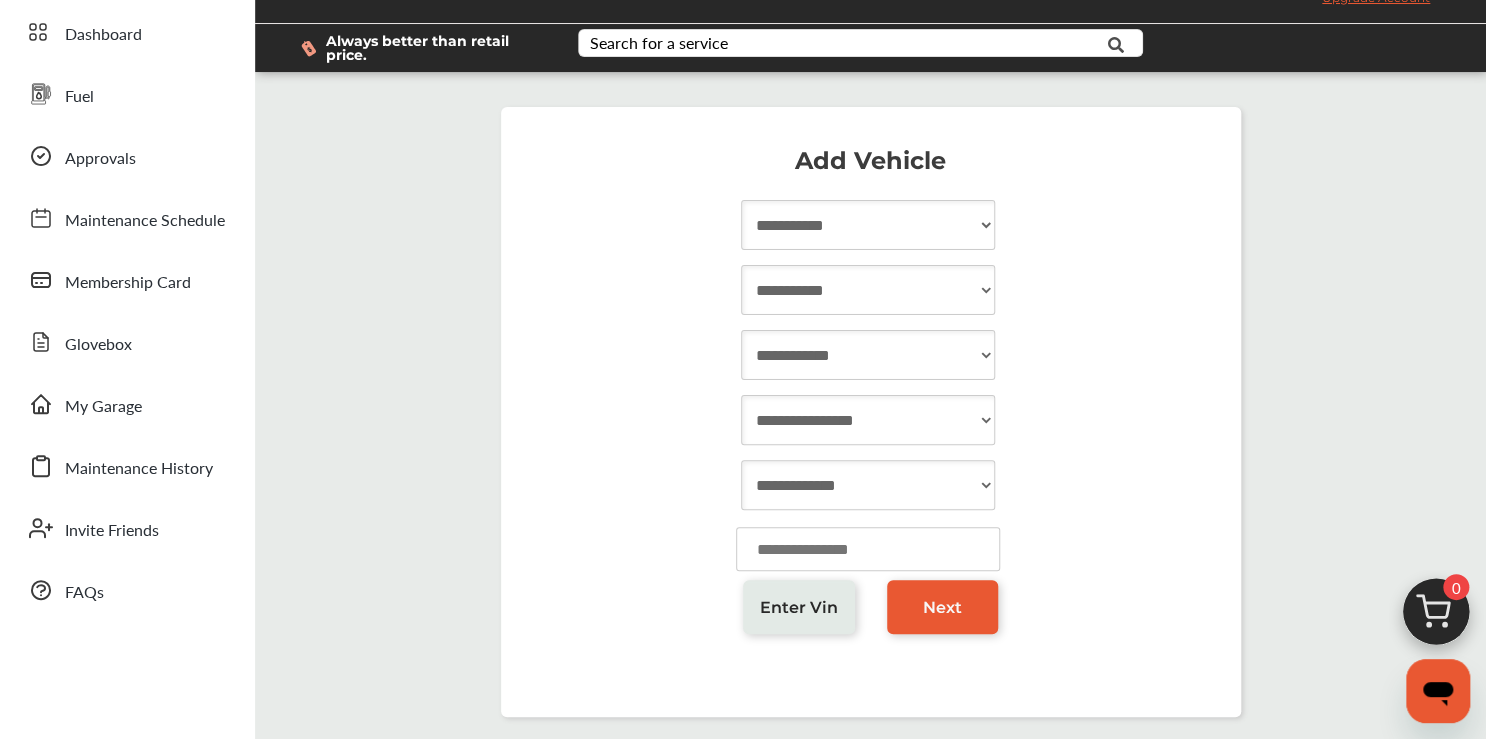 scroll, scrollTop: 0, scrollLeft: 0, axis: both 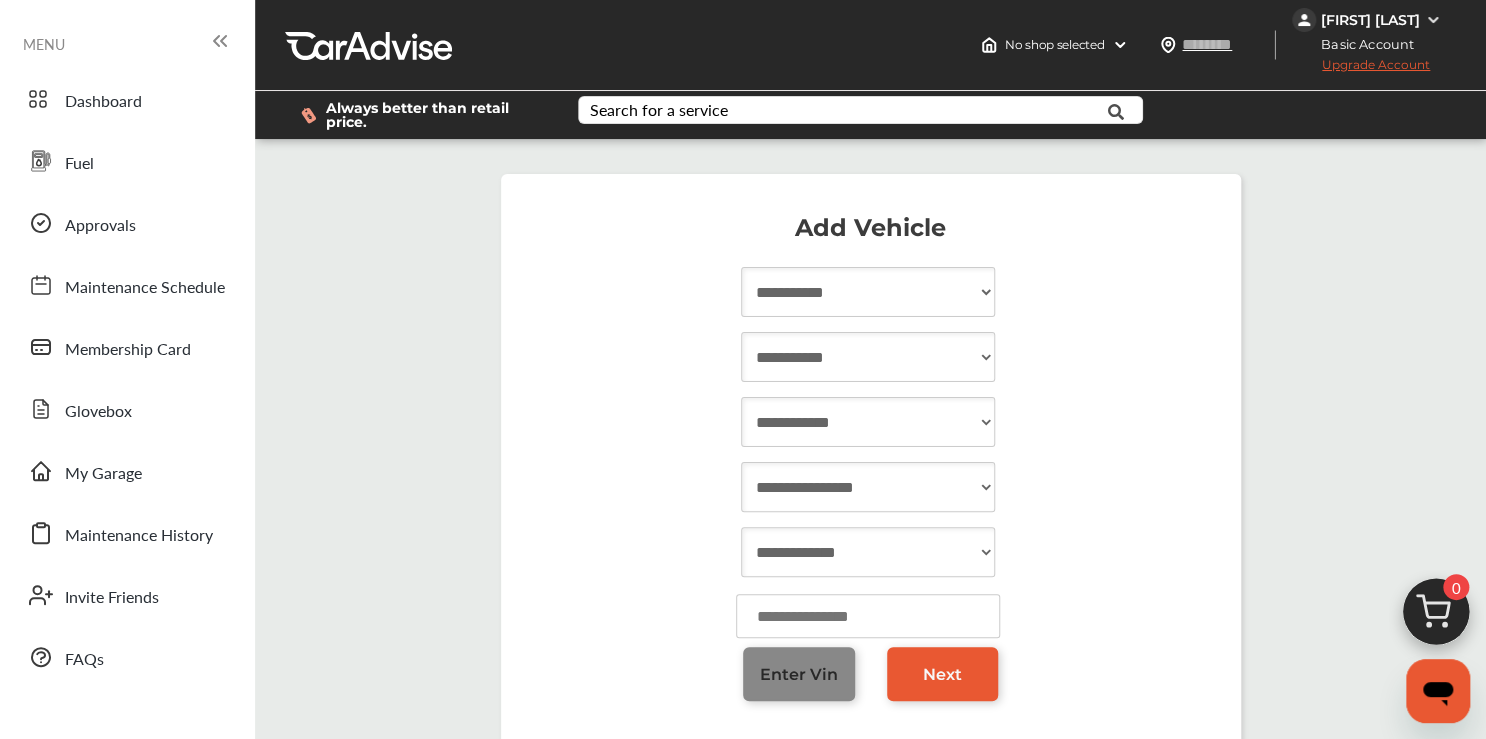 click on "Enter Vin" at bounding box center [799, 674] 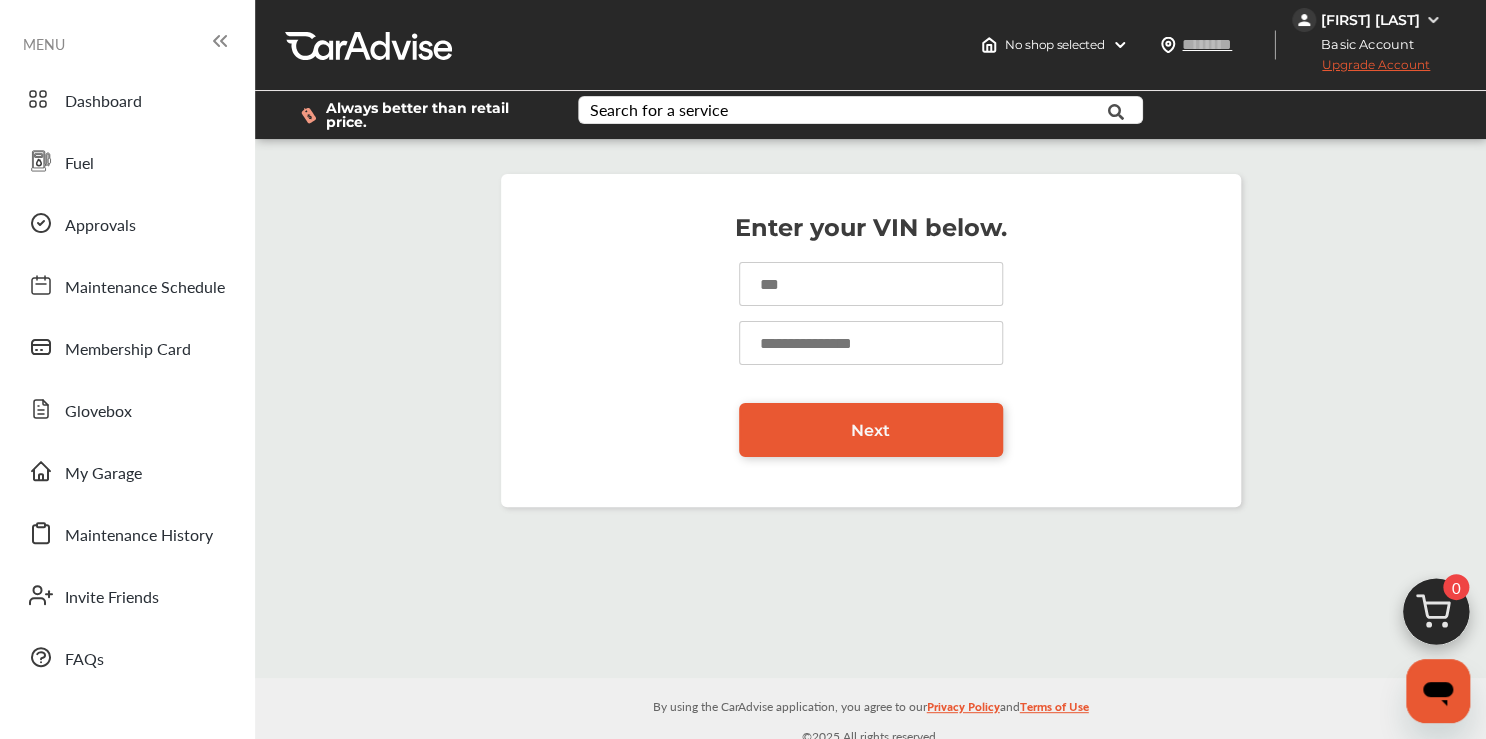 click at bounding box center [871, 284] 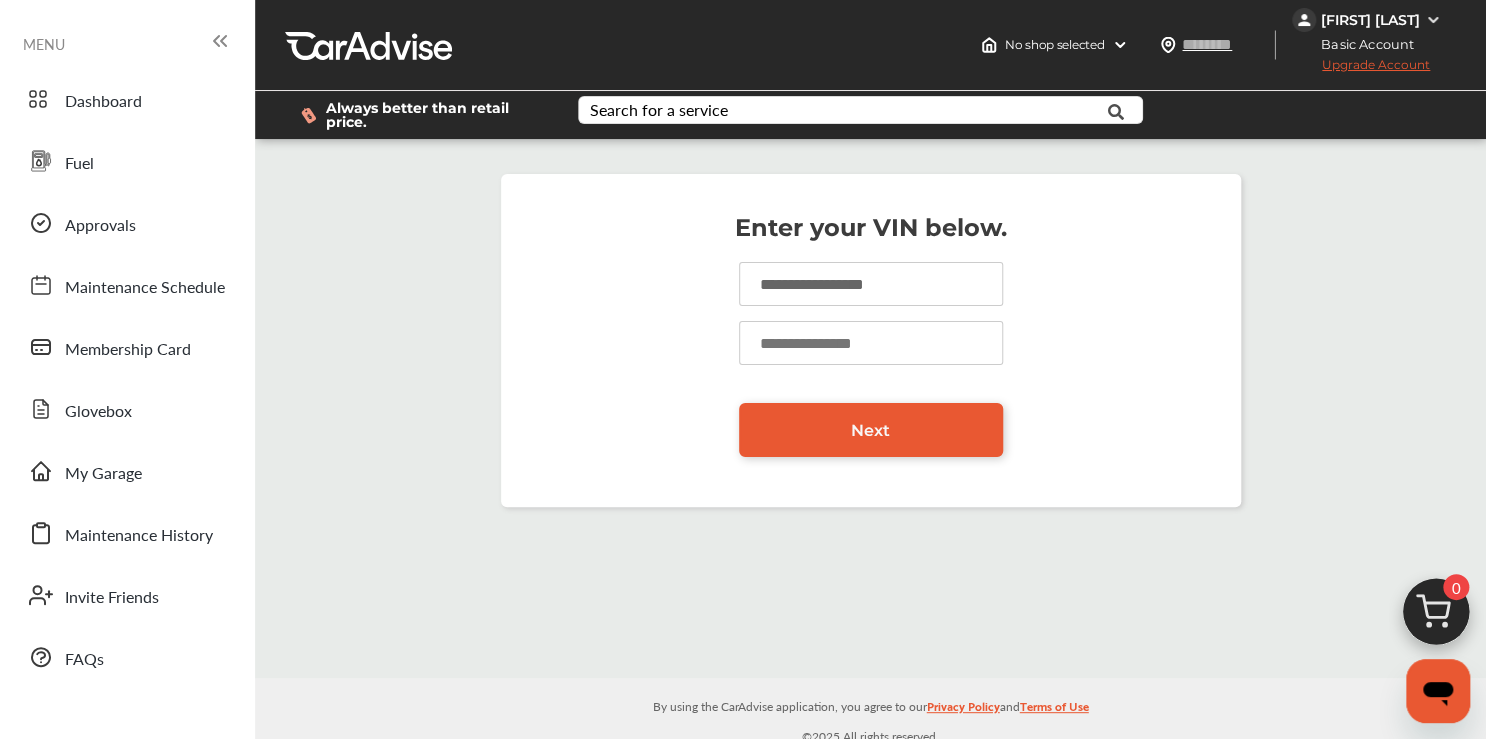 type on "**********" 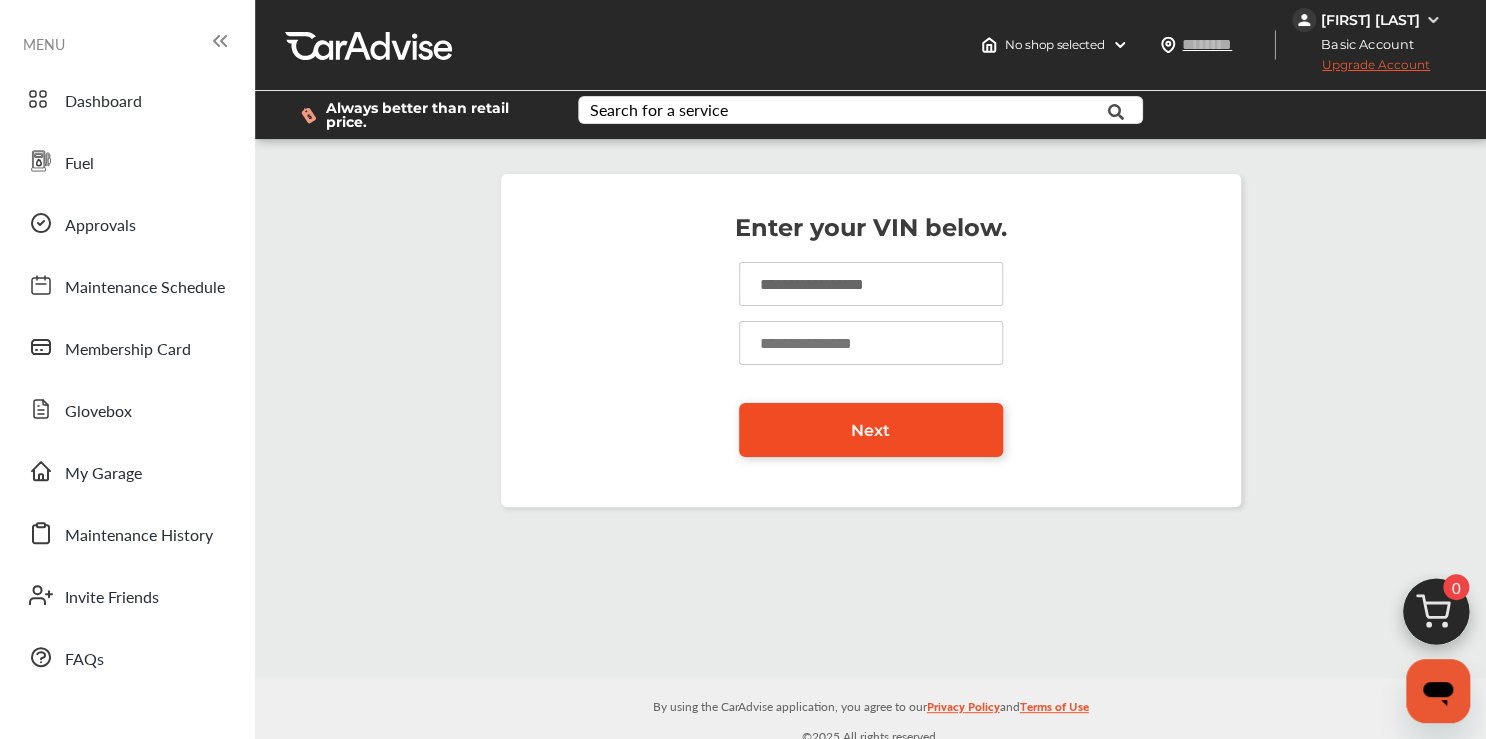 type on "******" 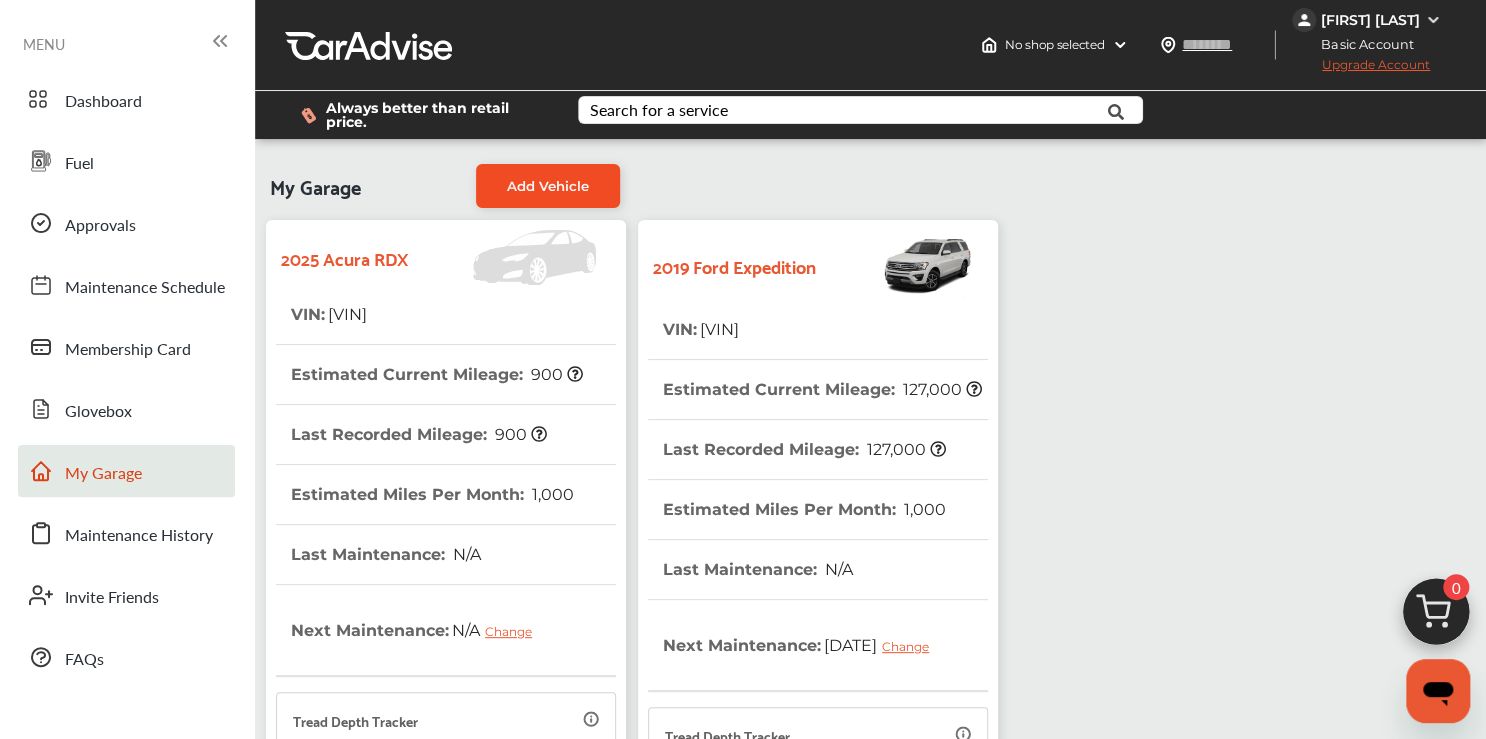click on "Add Vehicle" at bounding box center [548, 186] 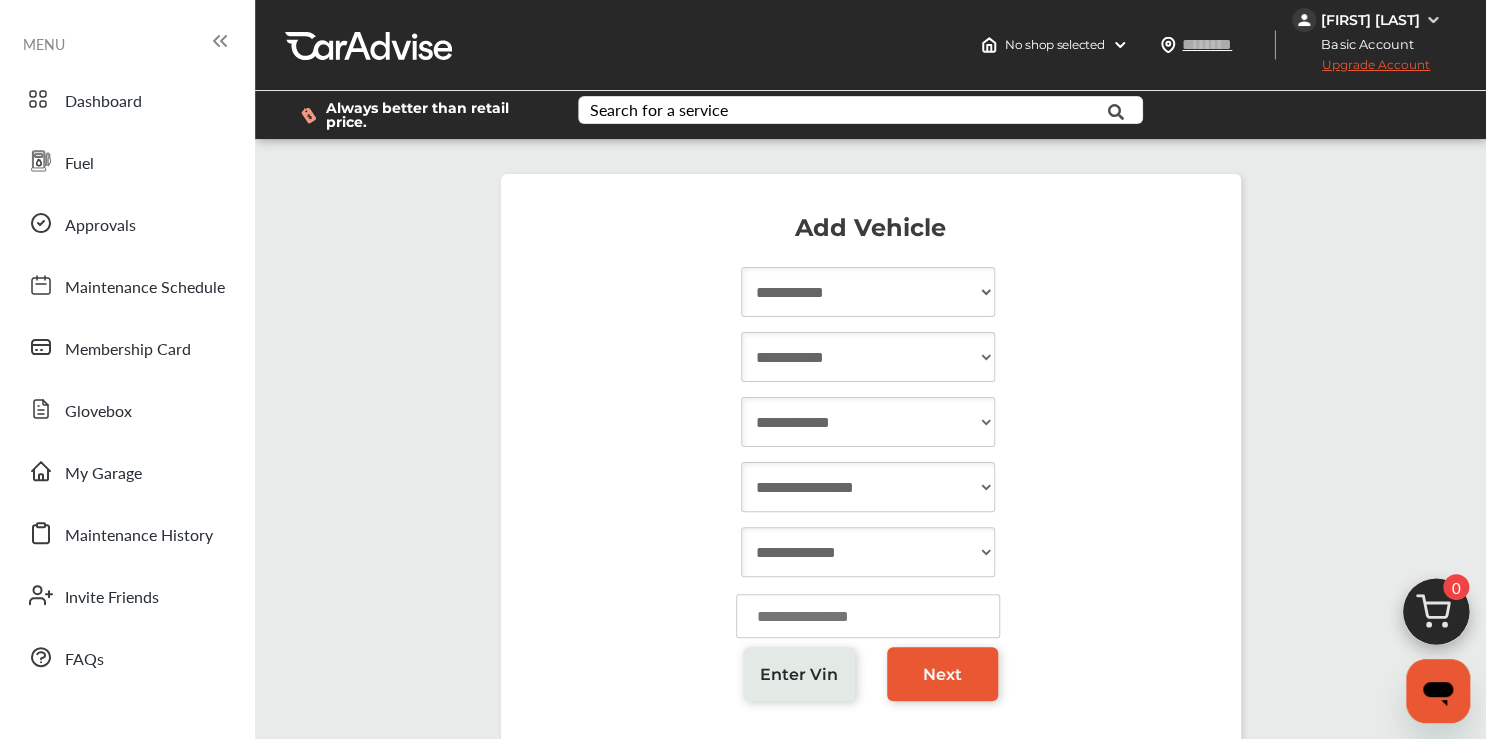 click on "**********" at bounding box center [868, 292] 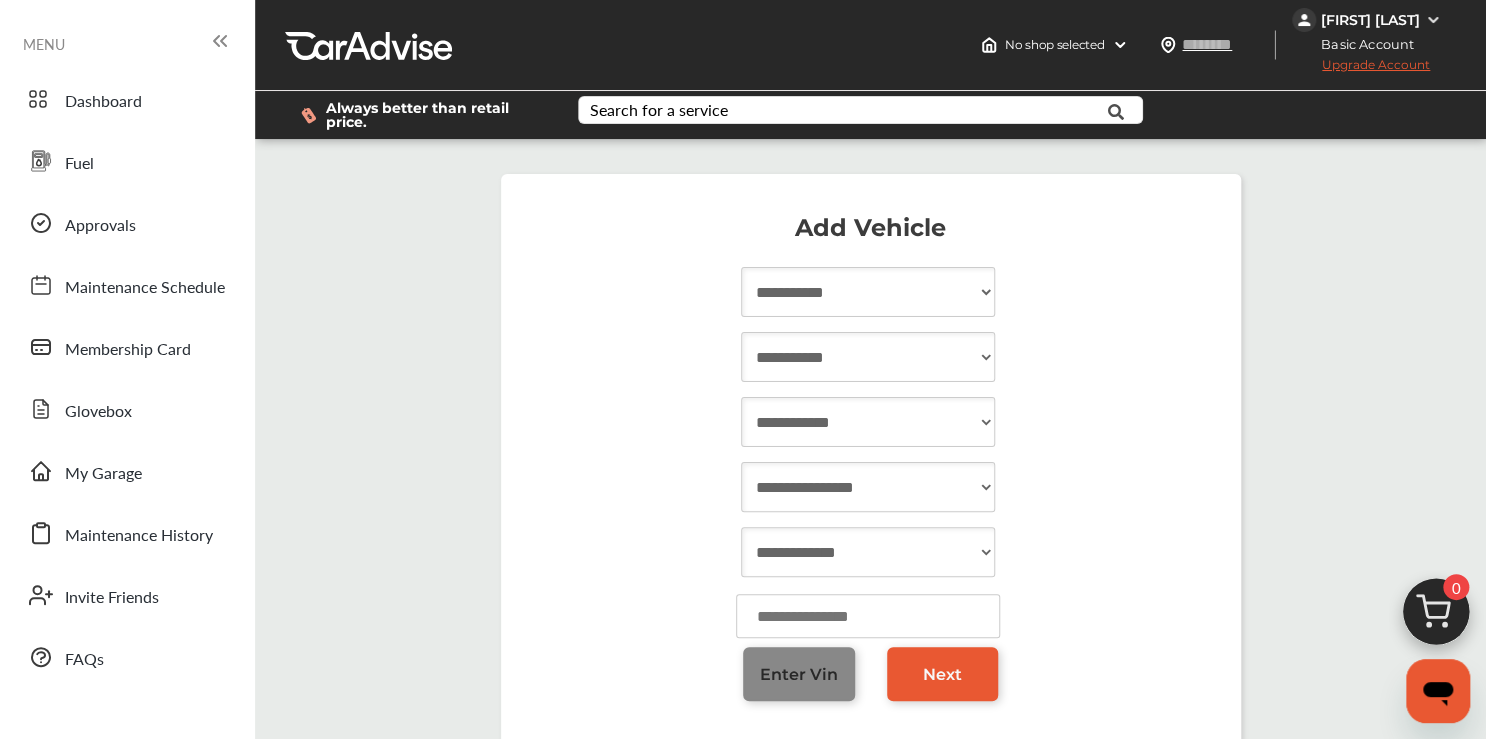 click on "Enter Vin" at bounding box center [799, 674] 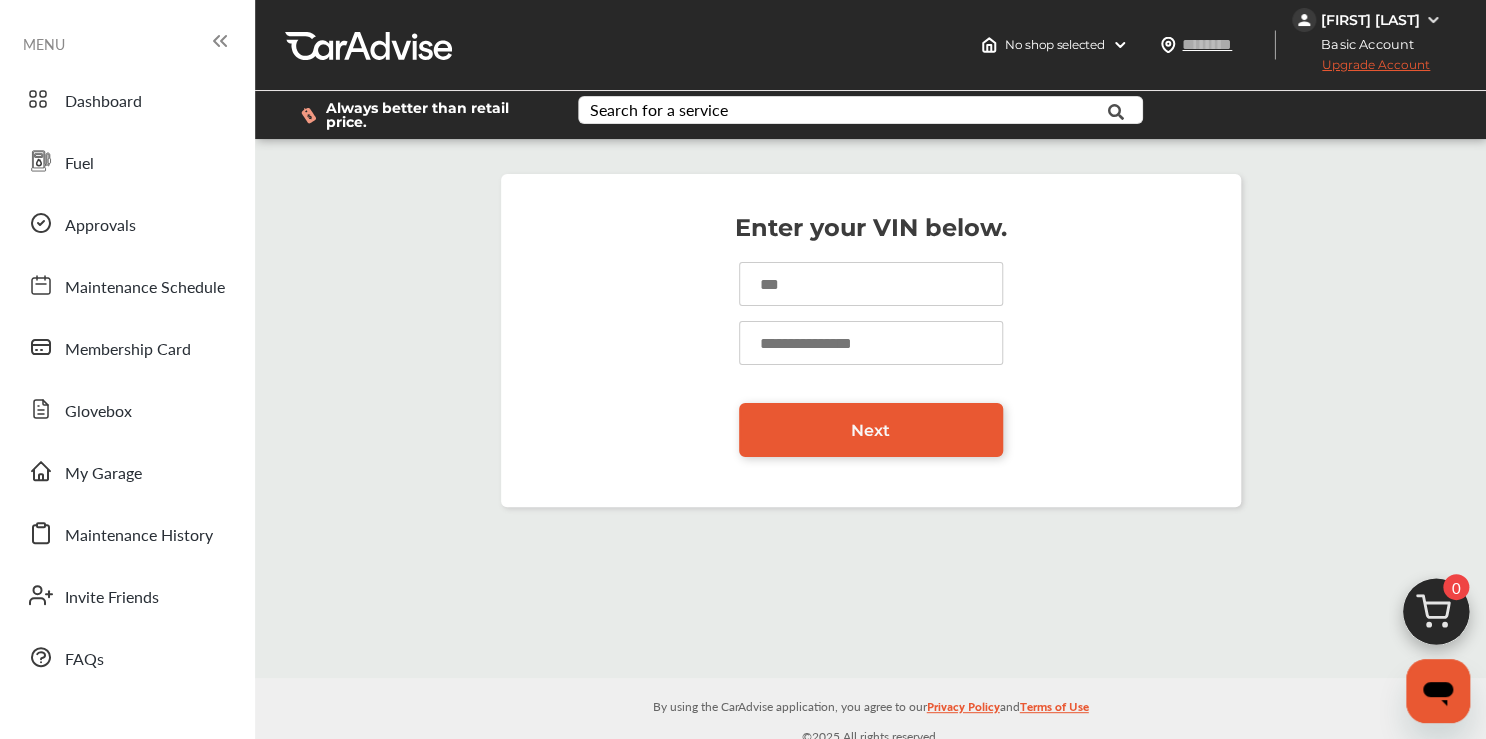 click at bounding box center (871, 284) 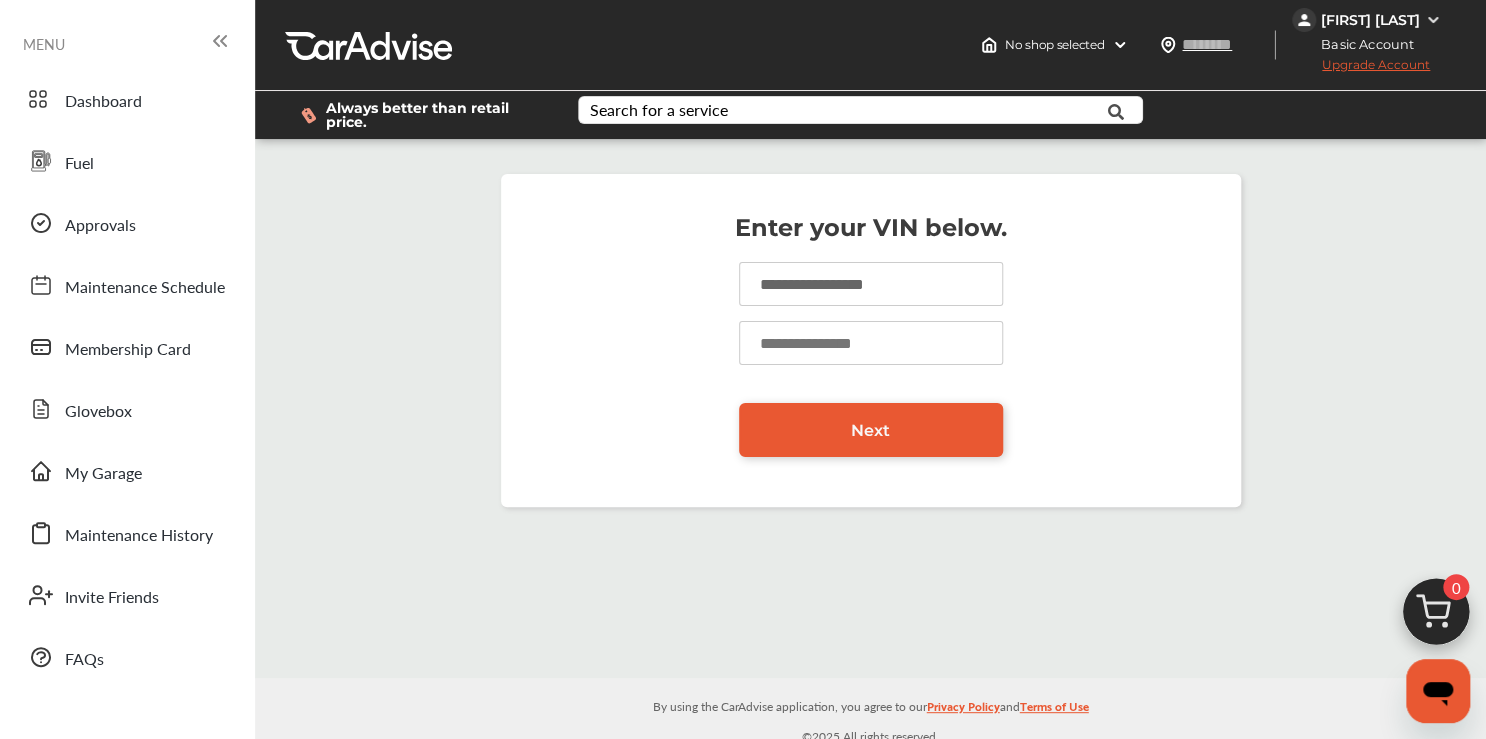 type on "**********" 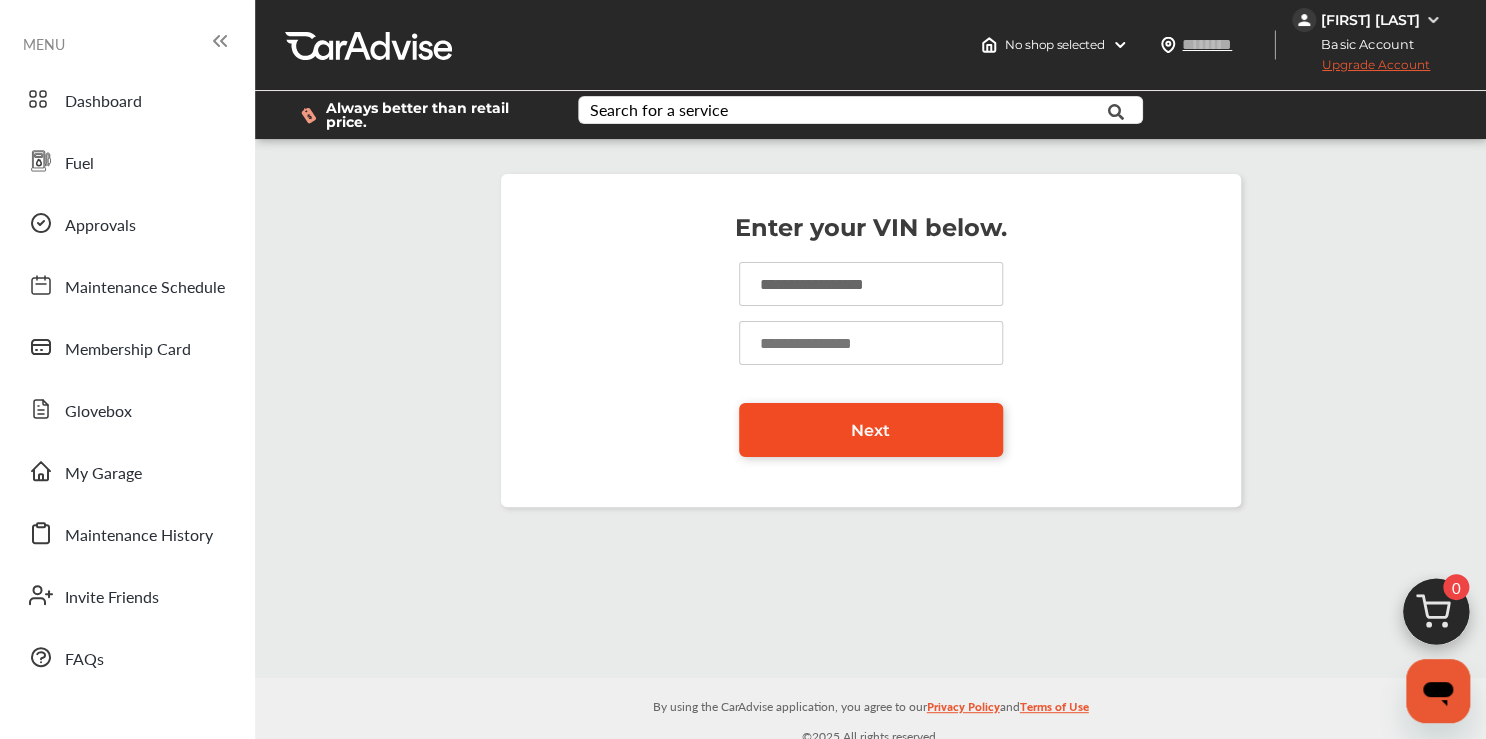 type on "*****" 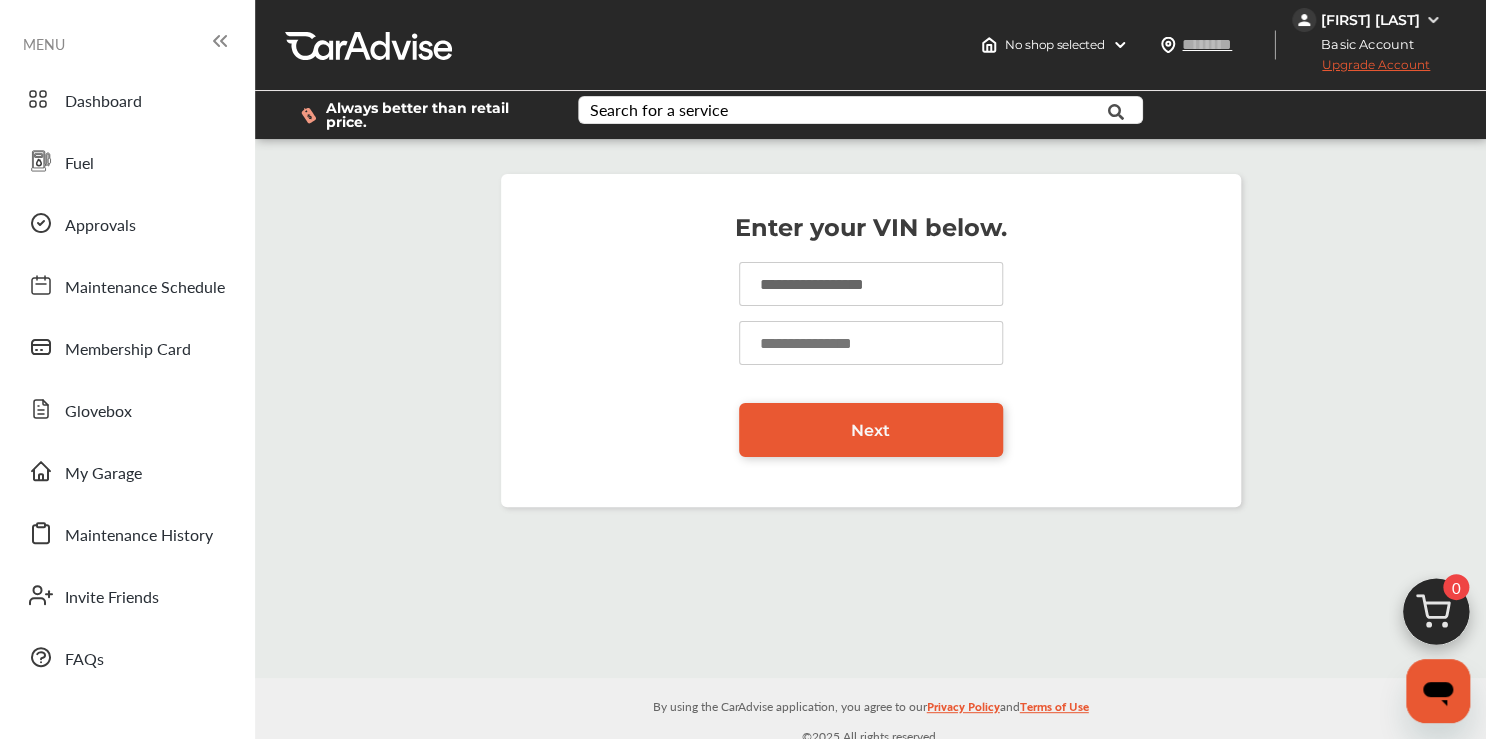 drag, startPoint x: 880, startPoint y: 432, endPoint x: 972, endPoint y: 457, distance: 95.33625 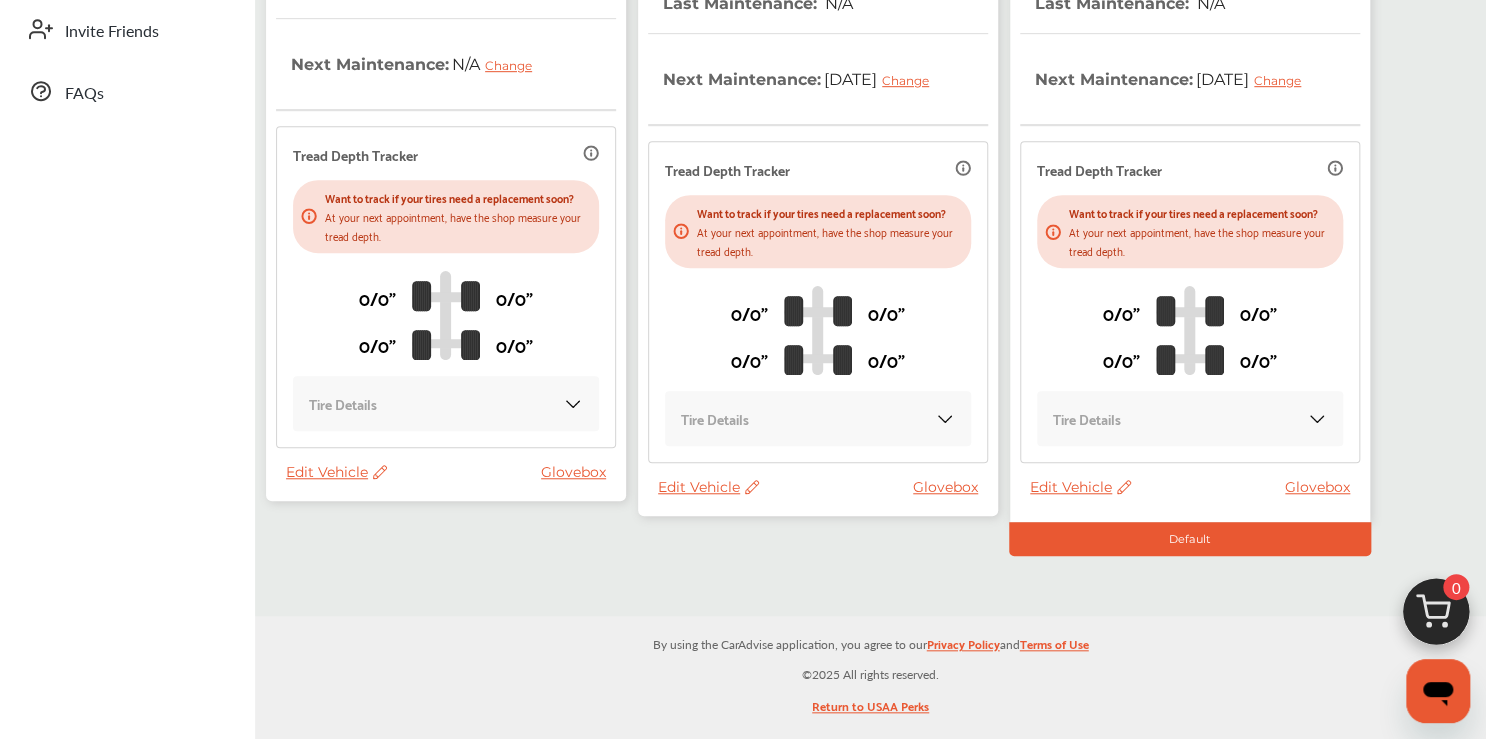 scroll, scrollTop: 560, scrollLeft: 0, axis: vertical 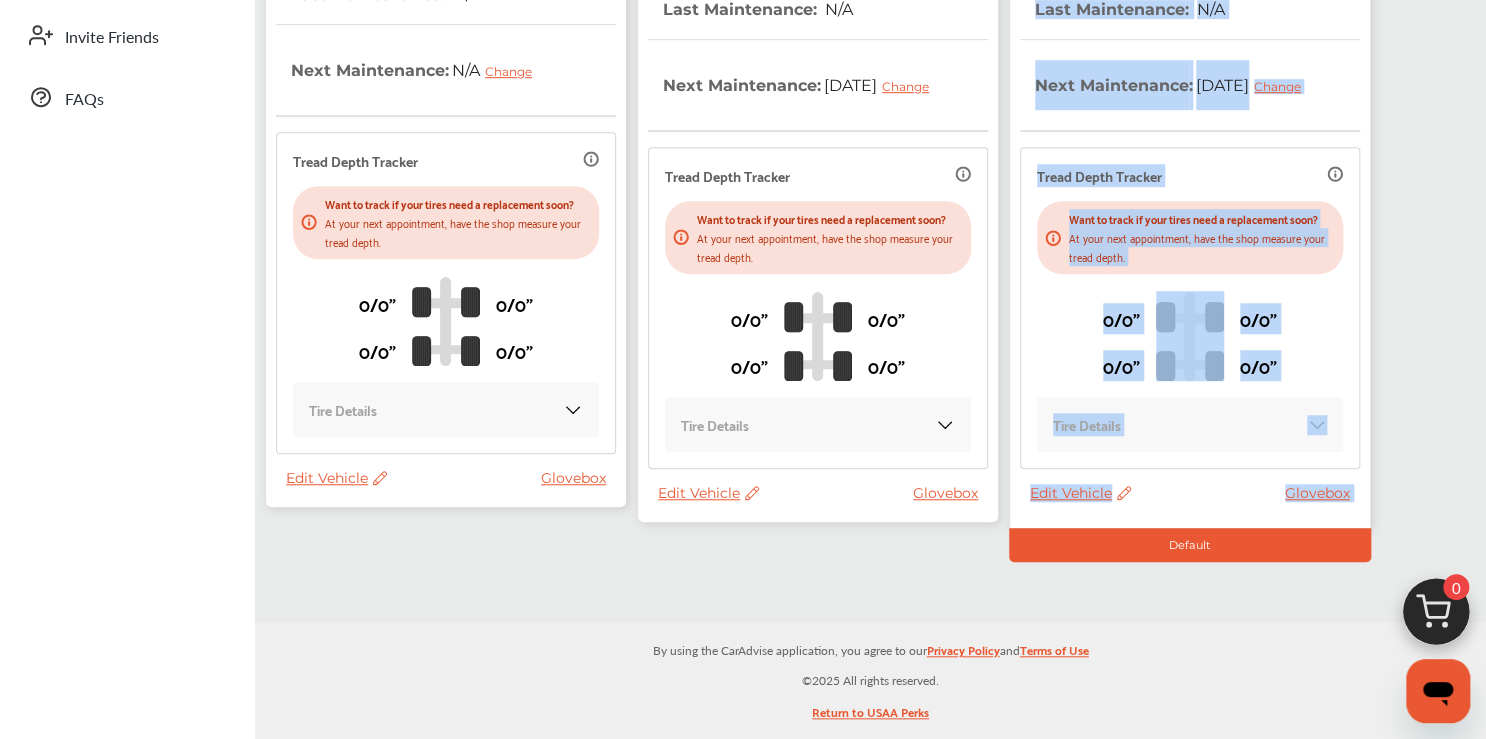drag, startPoint x: 1096, startPoint y: 558, endPoint x: 821, endPoint y: 590, distance: 276.85556 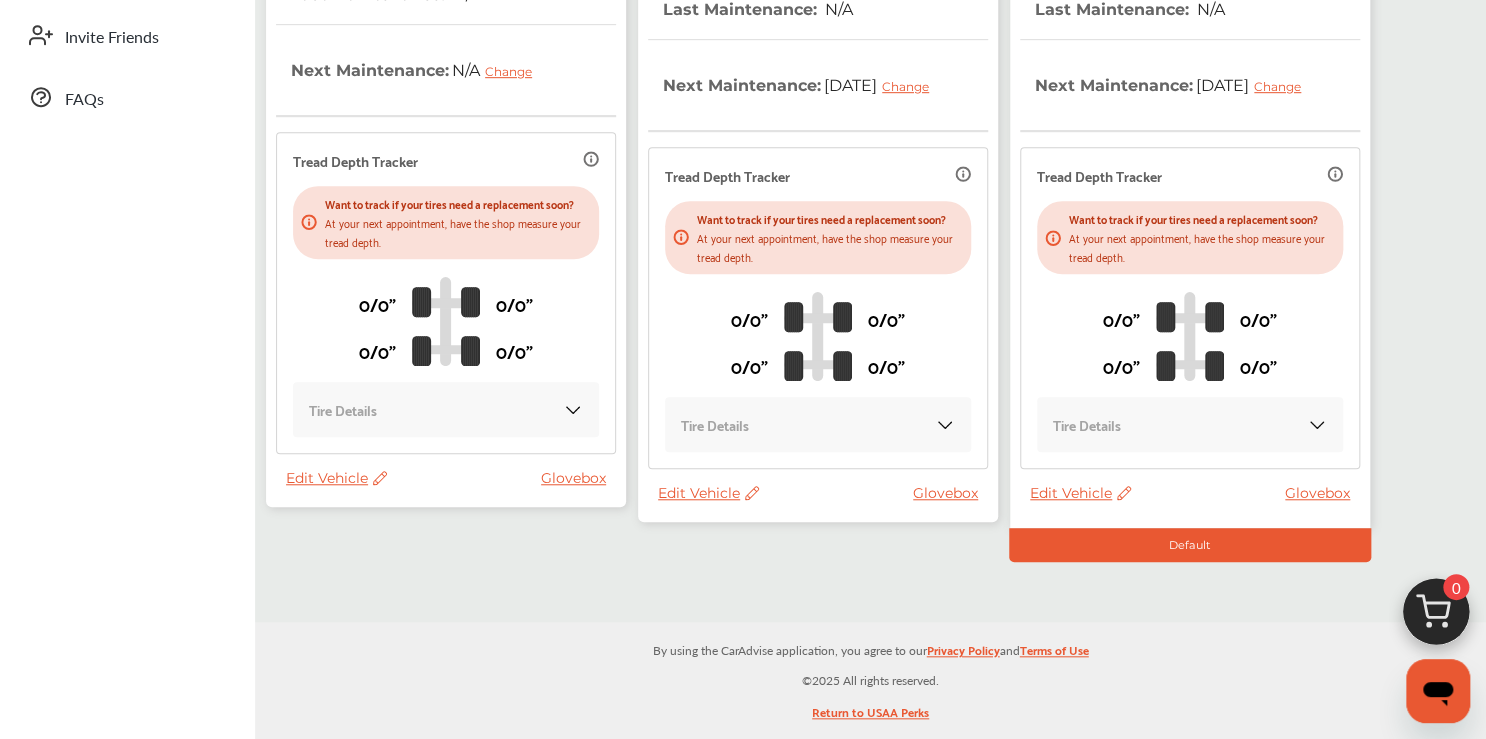click at bounding box center [818, 545] 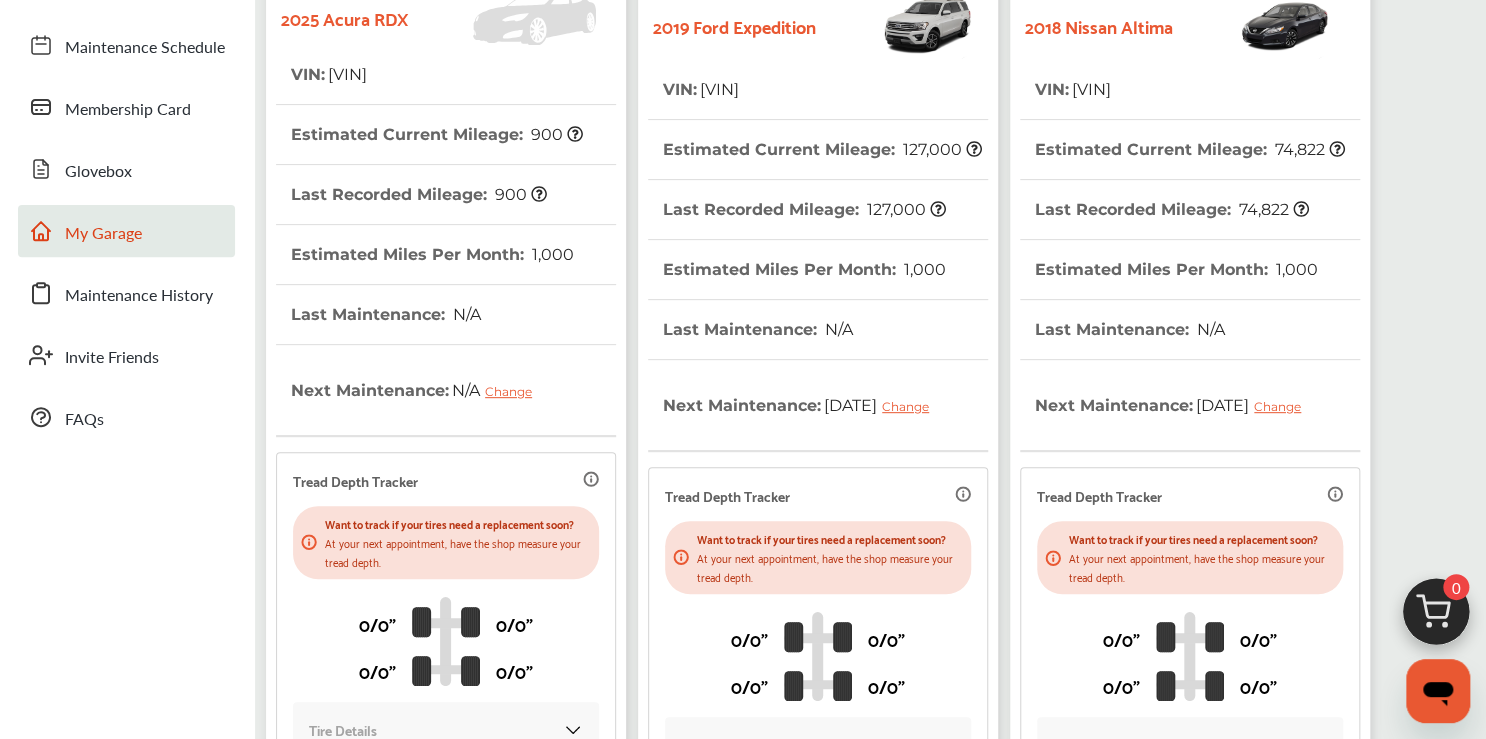 scroll, scrollTop: 0, scrollLeft: 0, axis: both 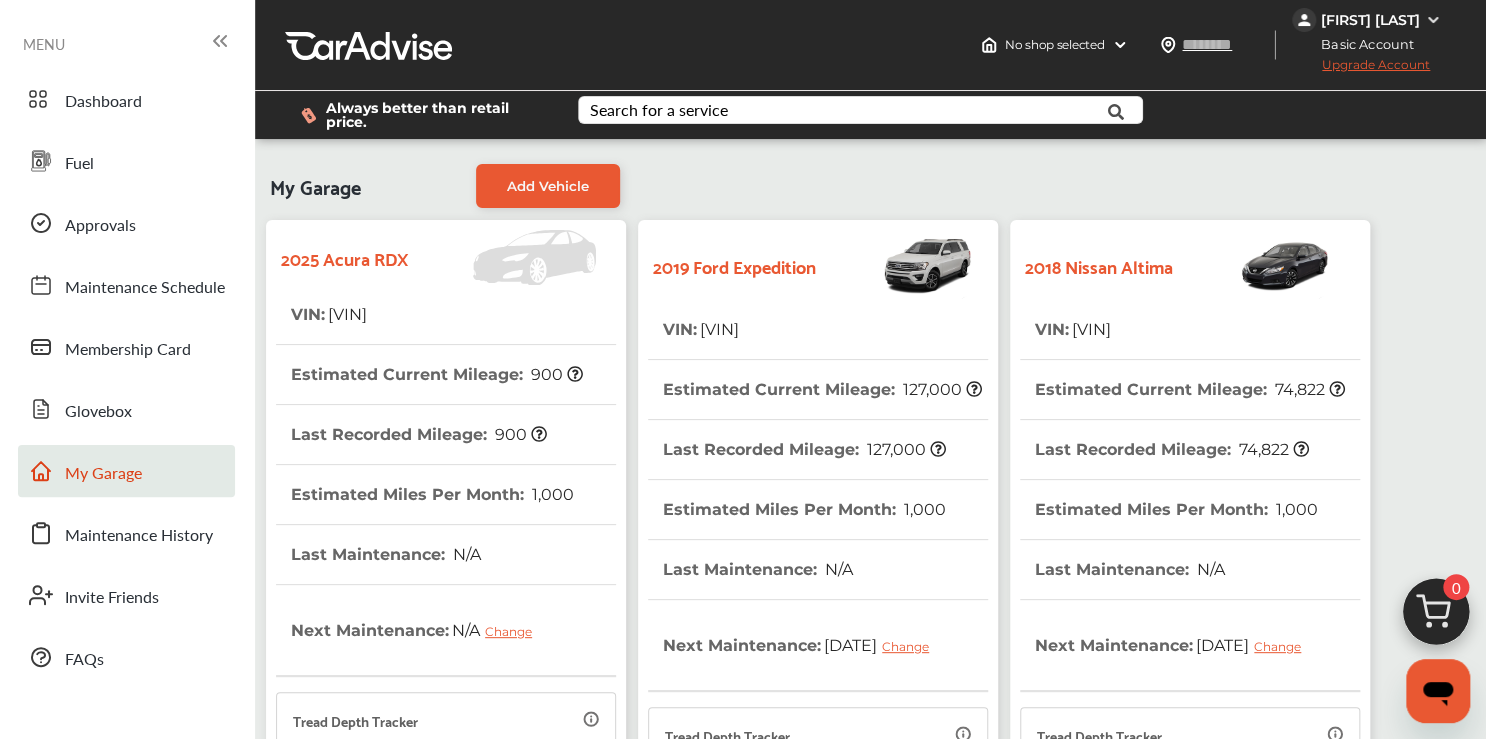 click on "[YEAR] Acura RDX" at bounding box center (344, 257) 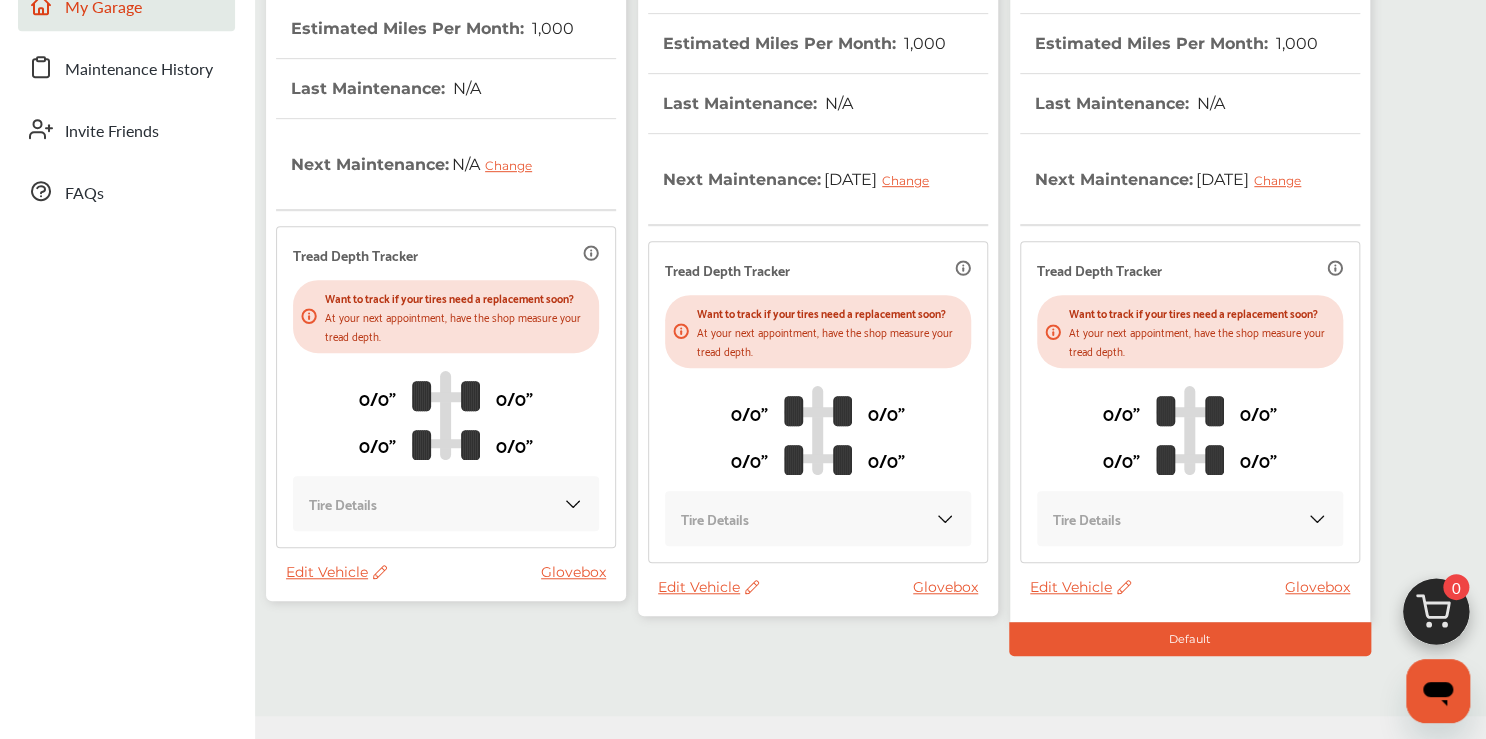 scroll, scrollTop: 640, scrollLeft: 0, axis: vertical 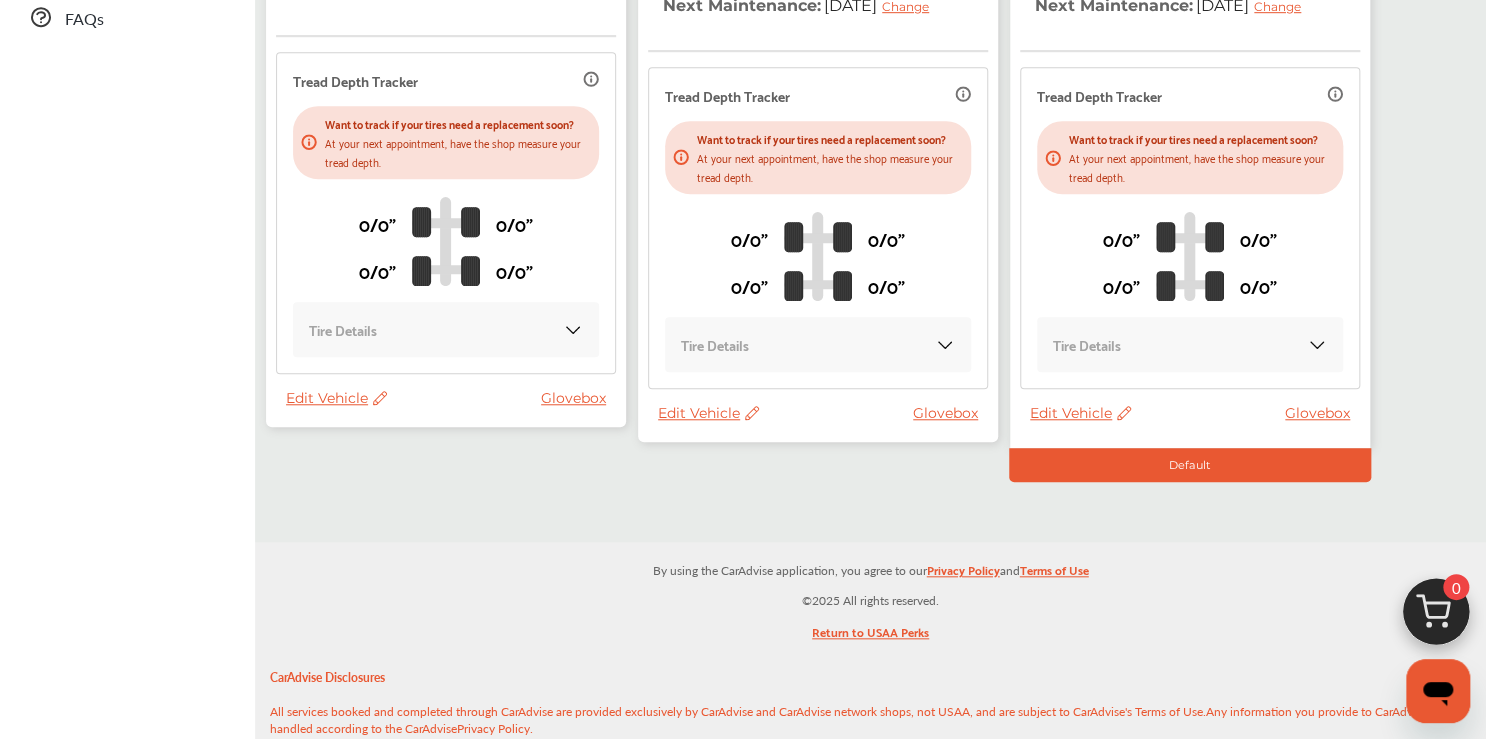 click on "Default" at bounding box center (1190, 465) 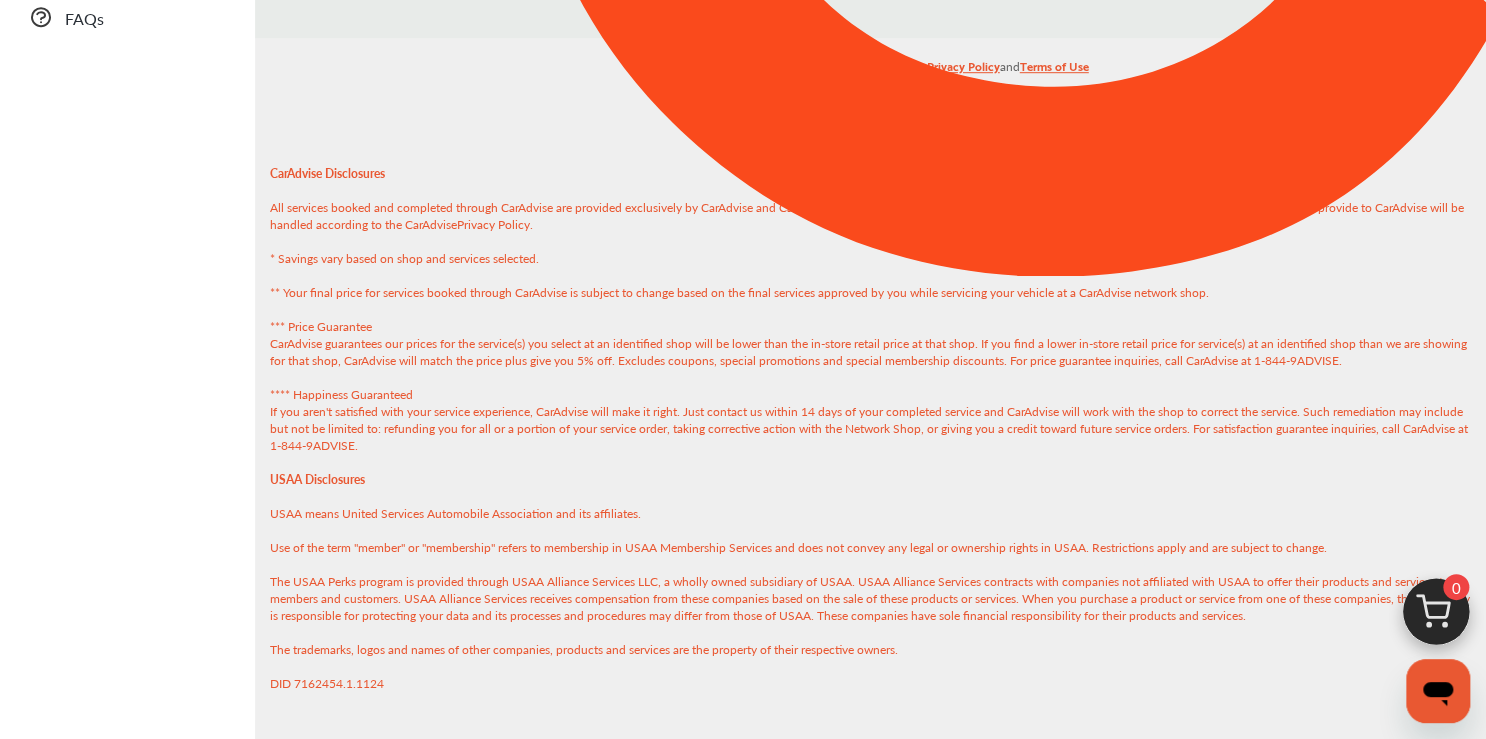 scroll, scrollTop: 0, scrollLeft: 0, axis: both 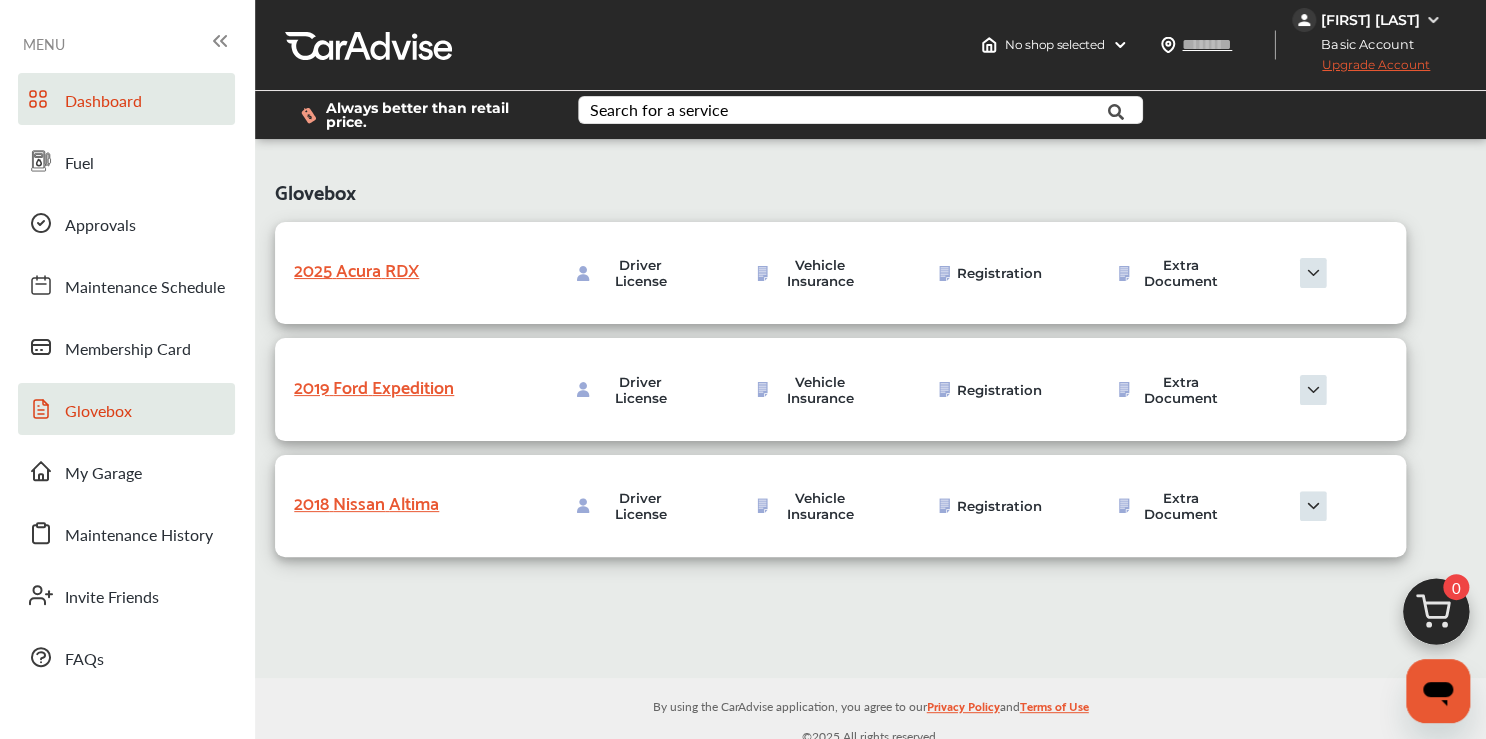 click on "Dashboard" at bounding box center (103, 102) 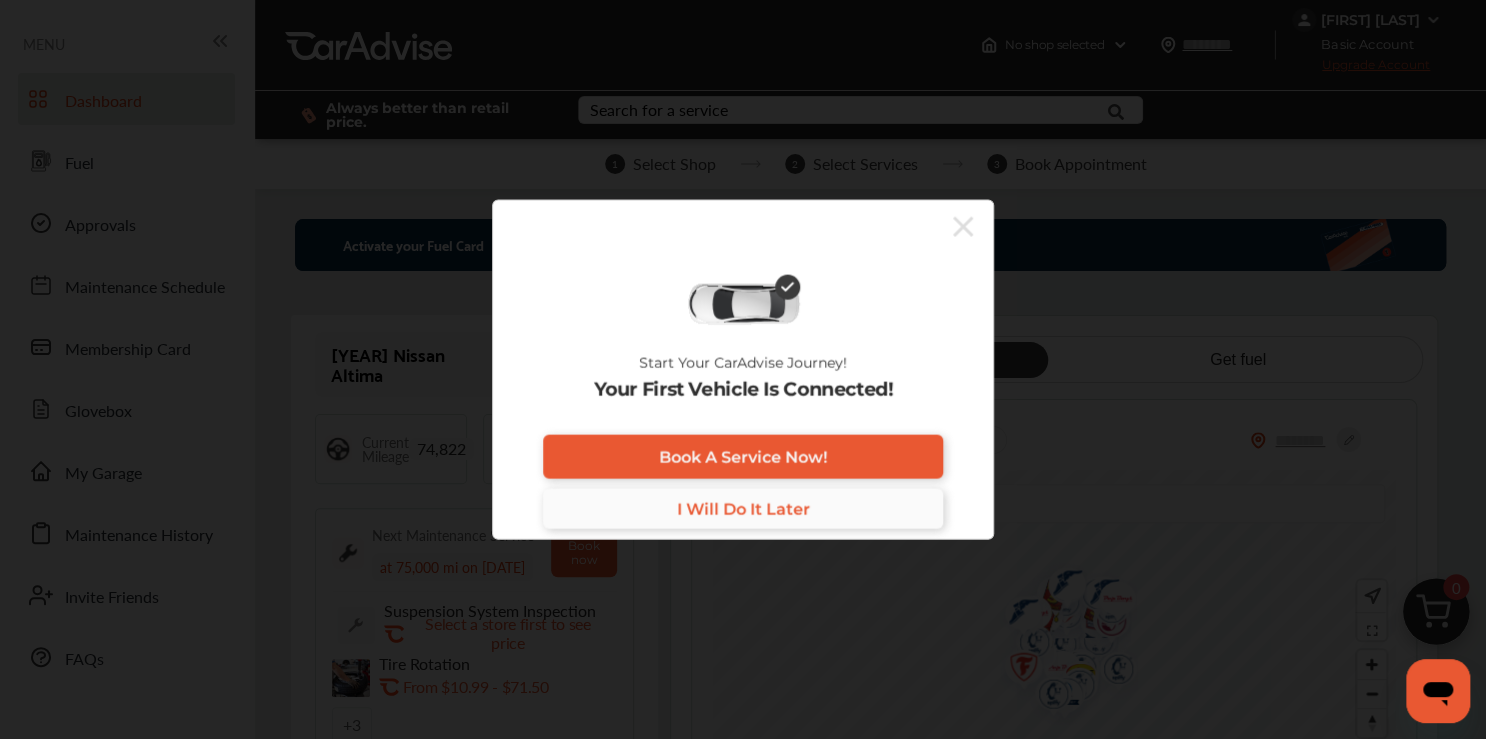 click on "I Will Do It Later" at bounding box center (743, 509) 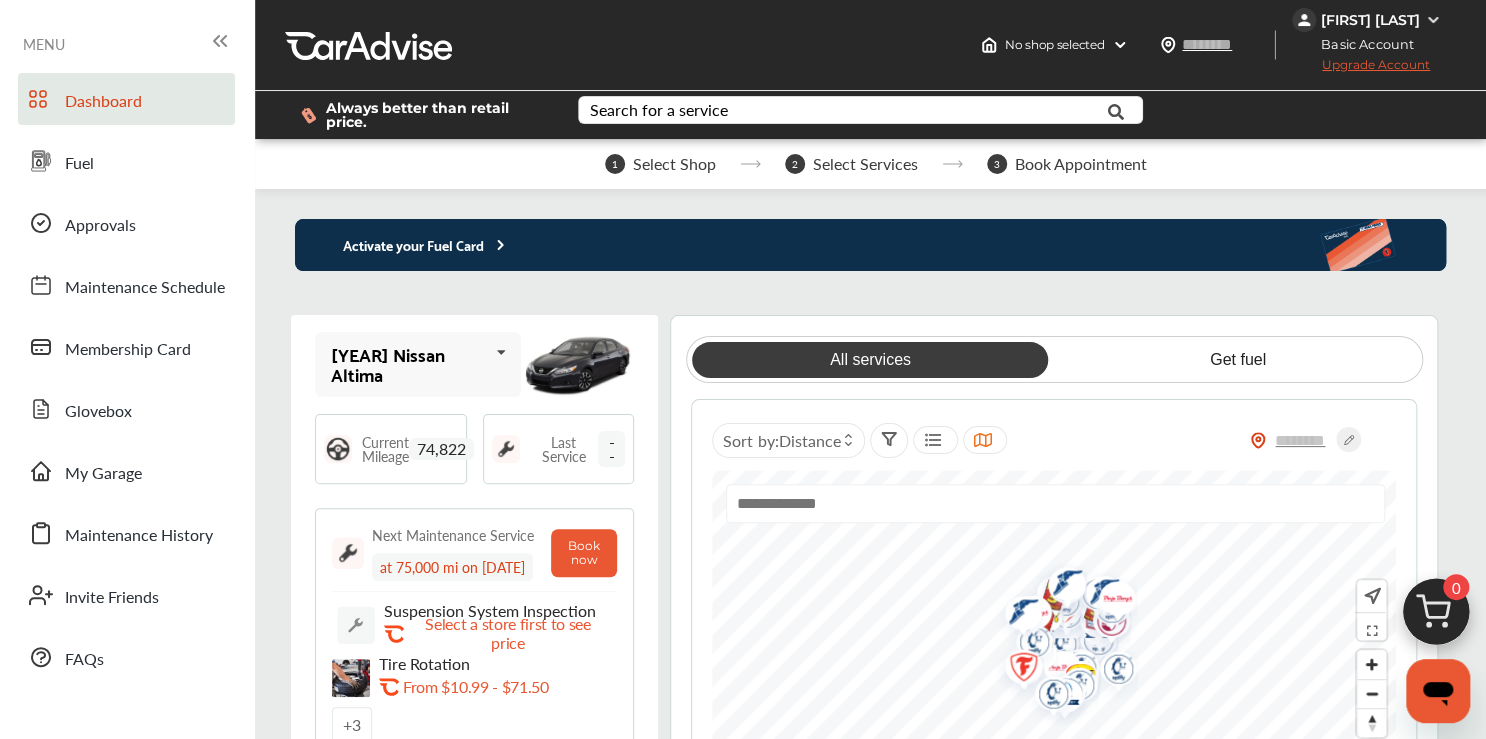 click on "Dashboard" at bounding box center [126, 99] 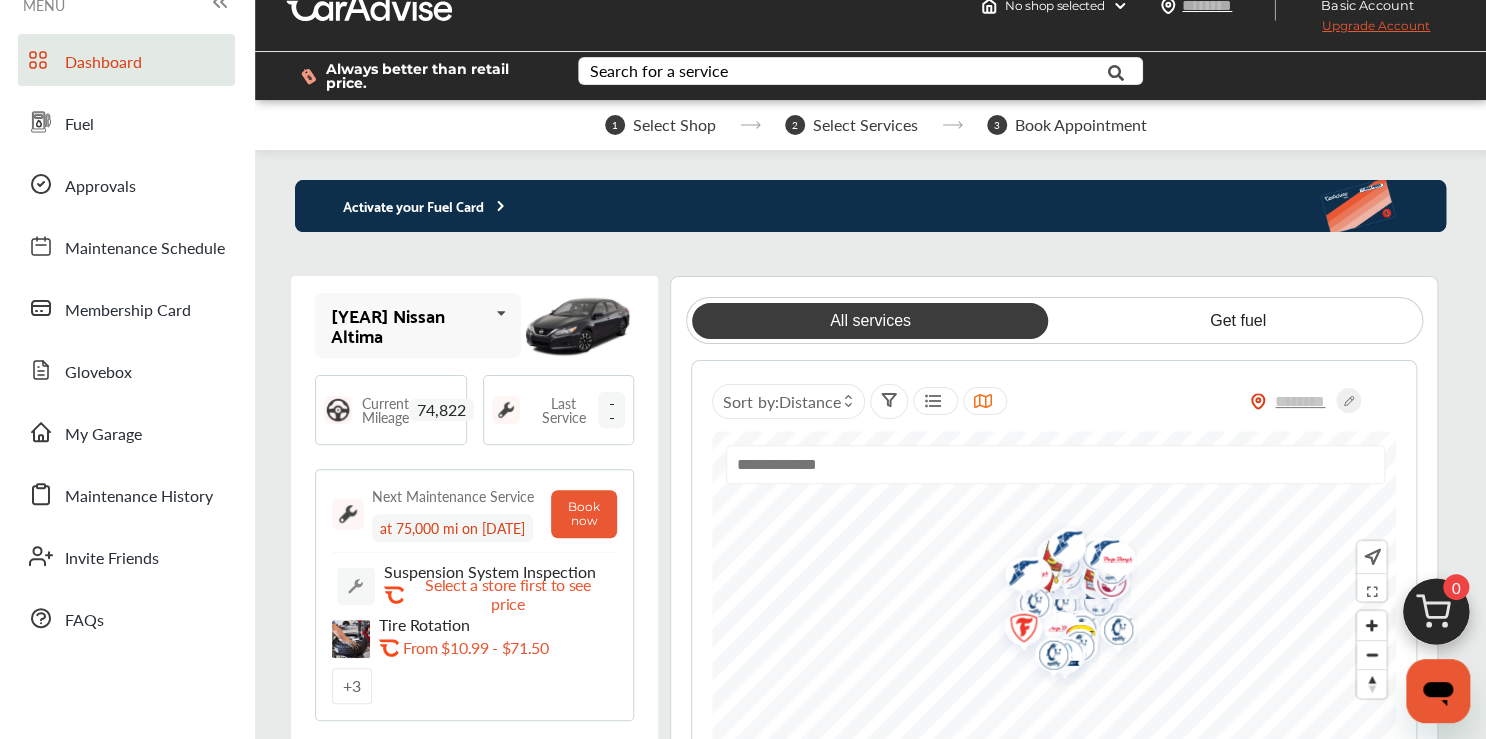 scroll, scrollTop: 0, scrollLeft: 0, axis: both 